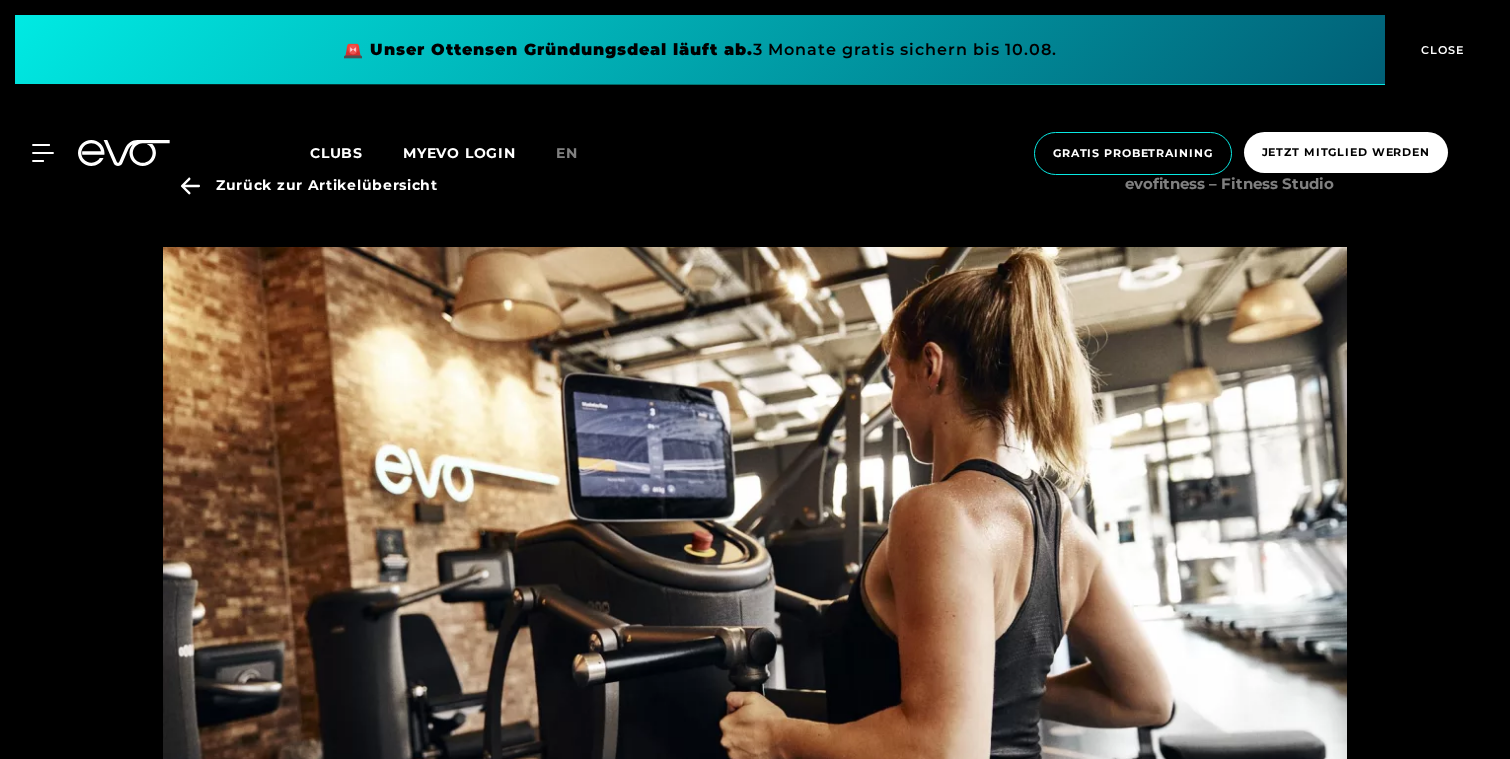 scroll, scrollTop: 0, scrollLeft: 0, axis: both 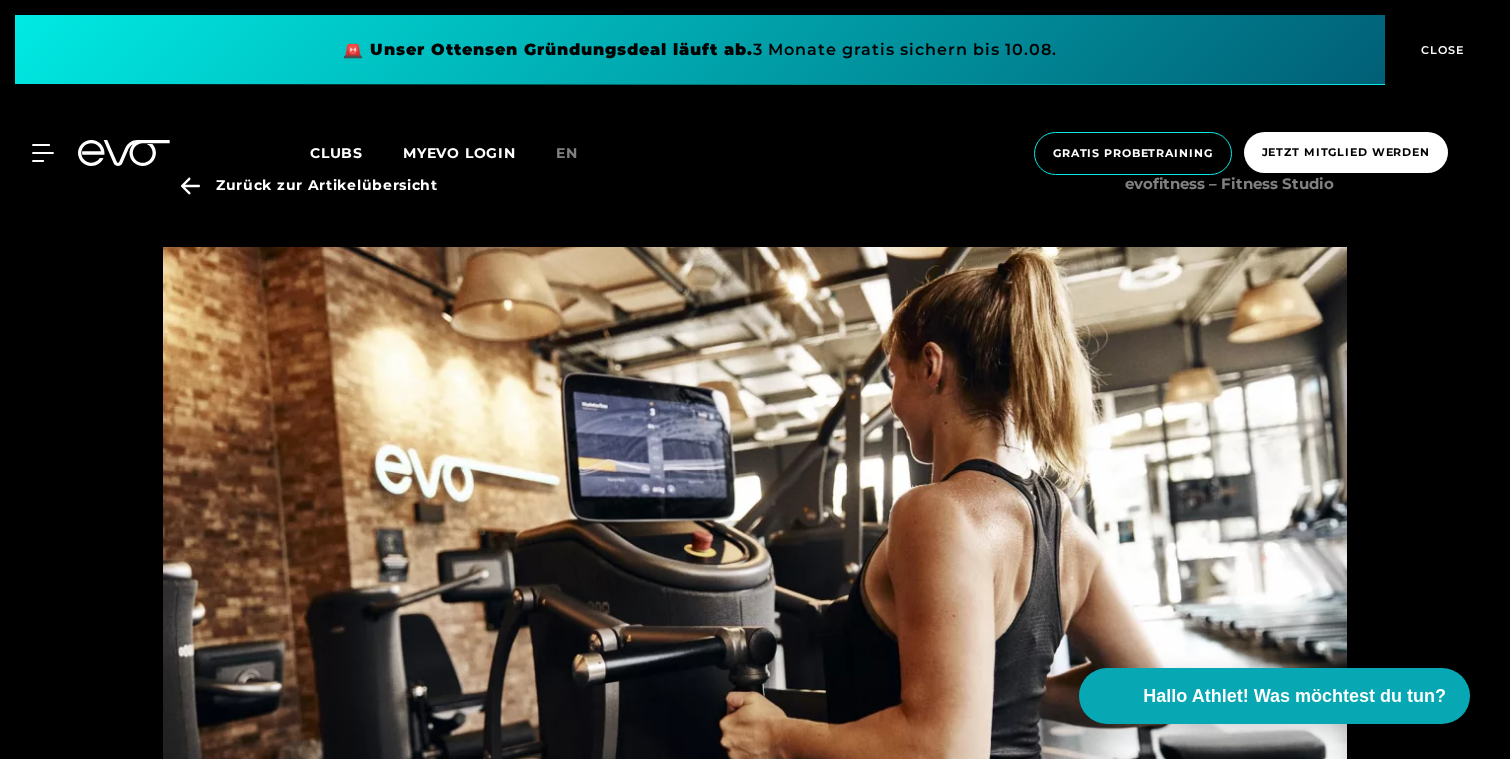 click on "CLOSE" at bounding box center (1440, 50) 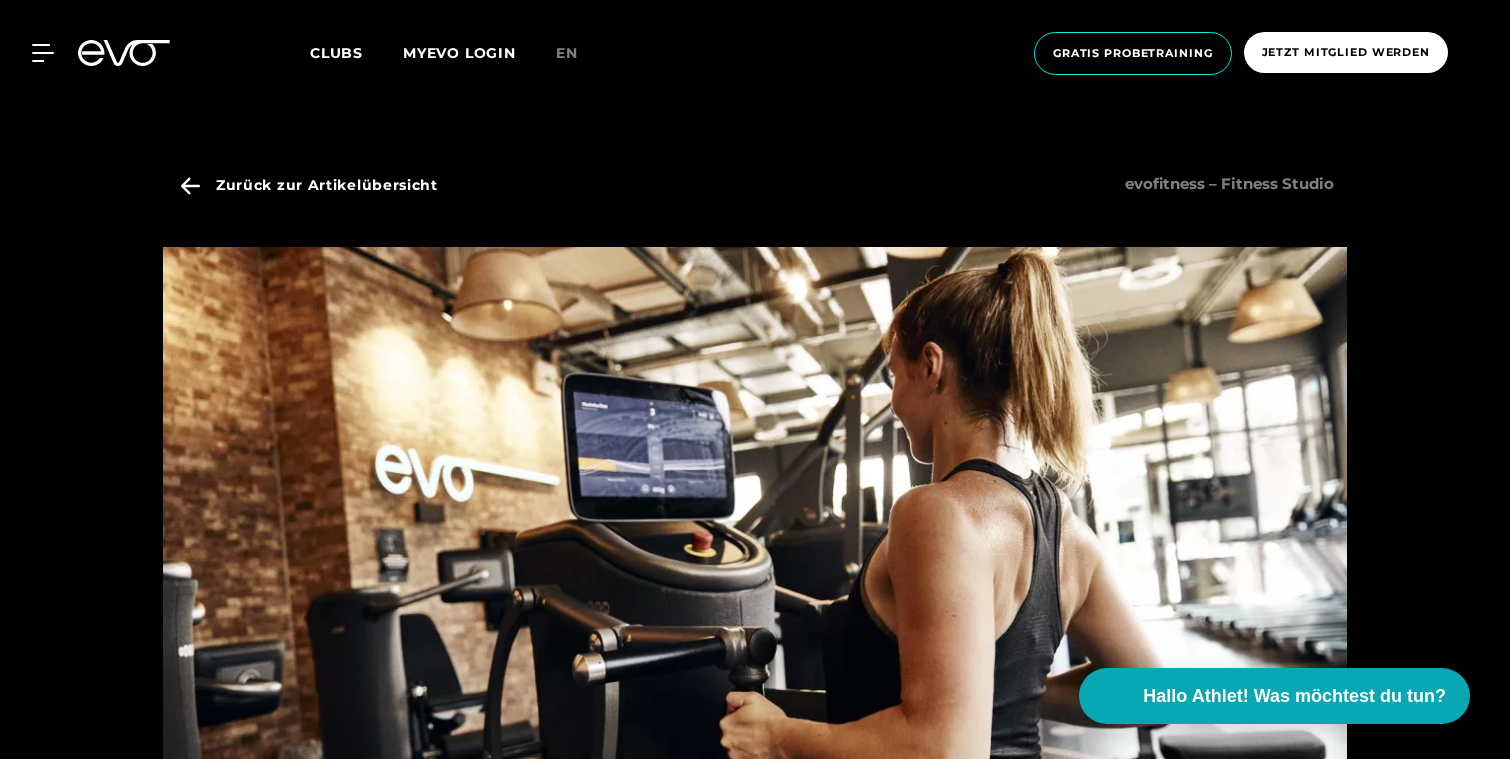 click on "Clubs" at bounding box center (336, 53) 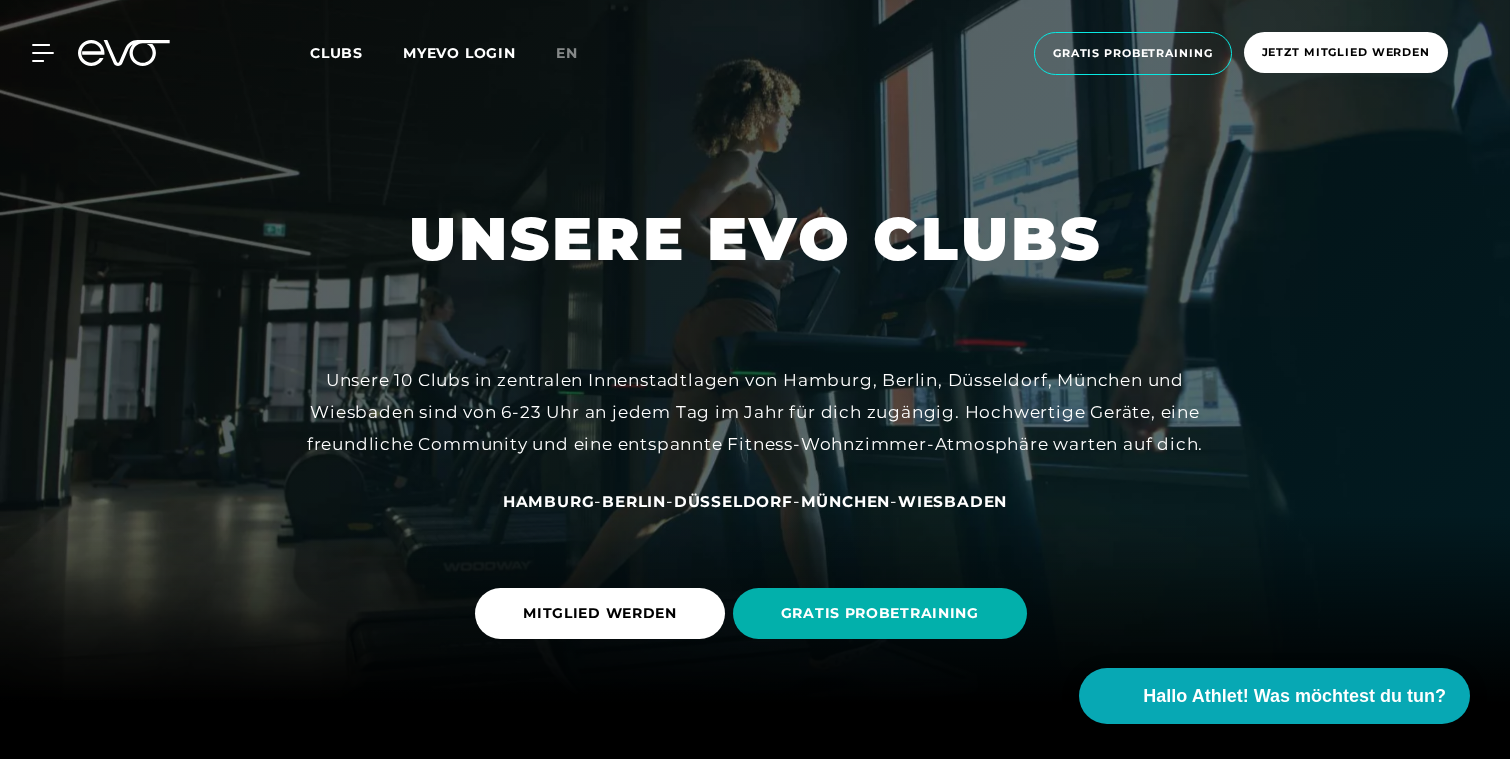 scroll, scrollTop: 63, scrollLeft: 0, axis: vertical 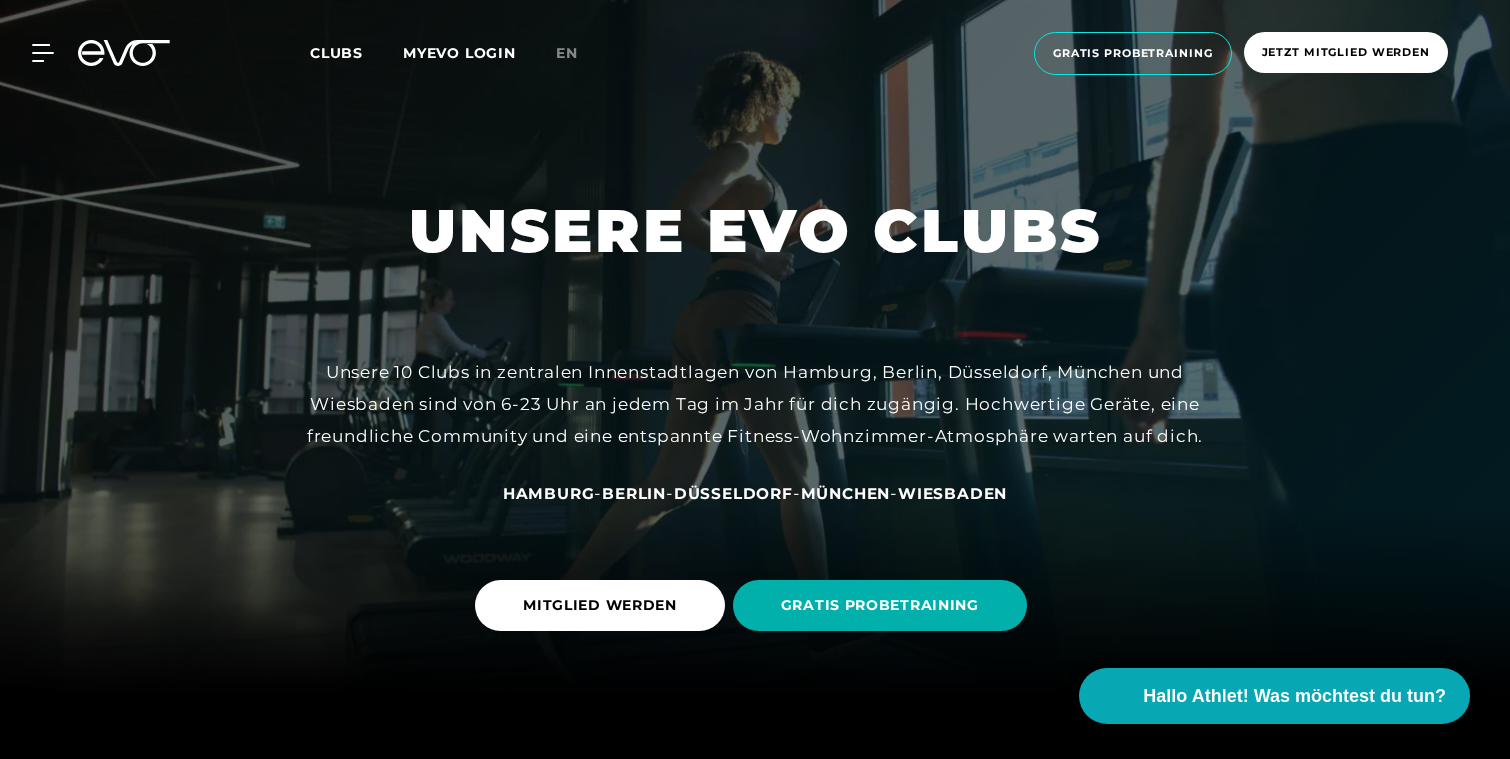 click on "Berlin" at bounding box center [634, 493] 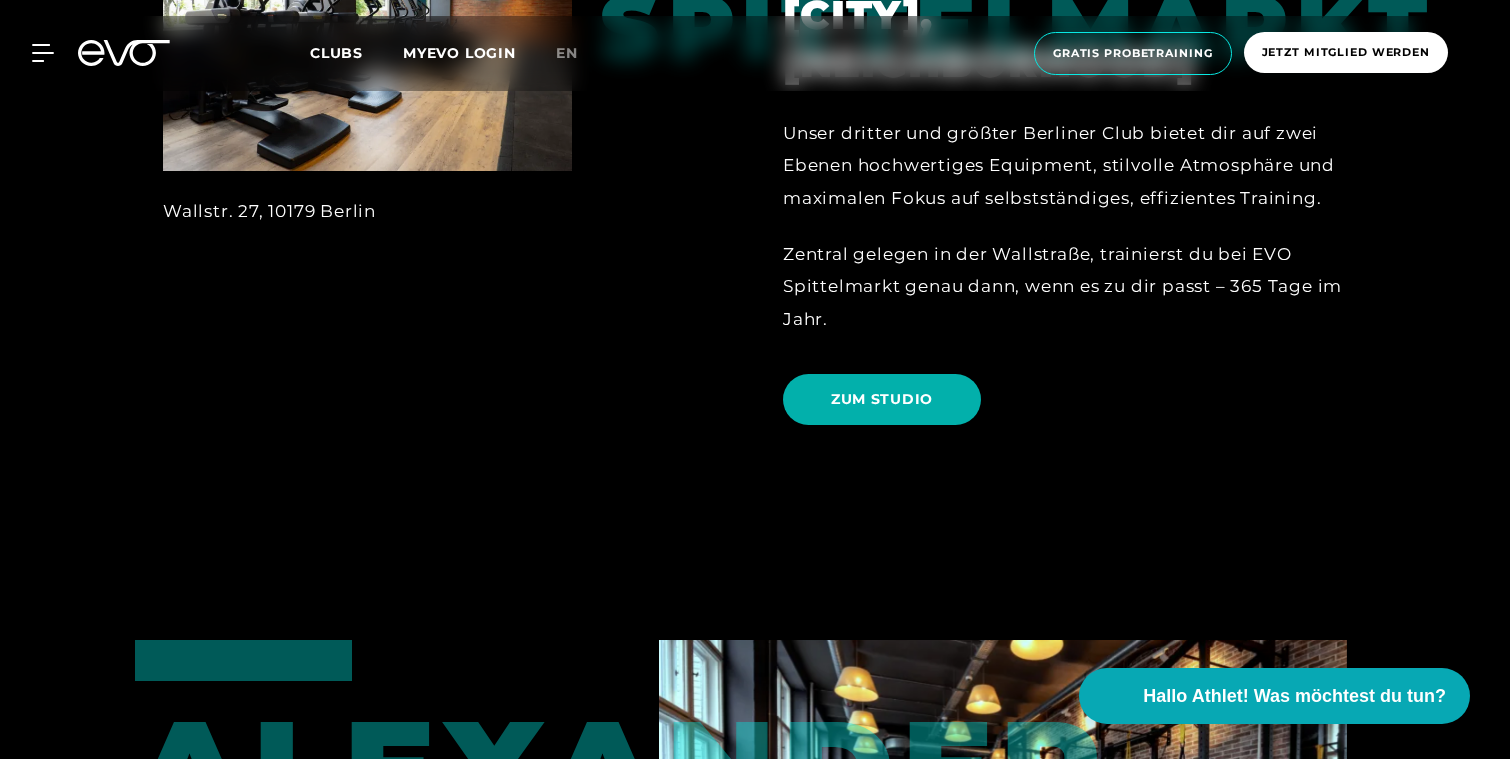 scroll, scrollTop: 808, scrollLeft: 0, axis: vertical 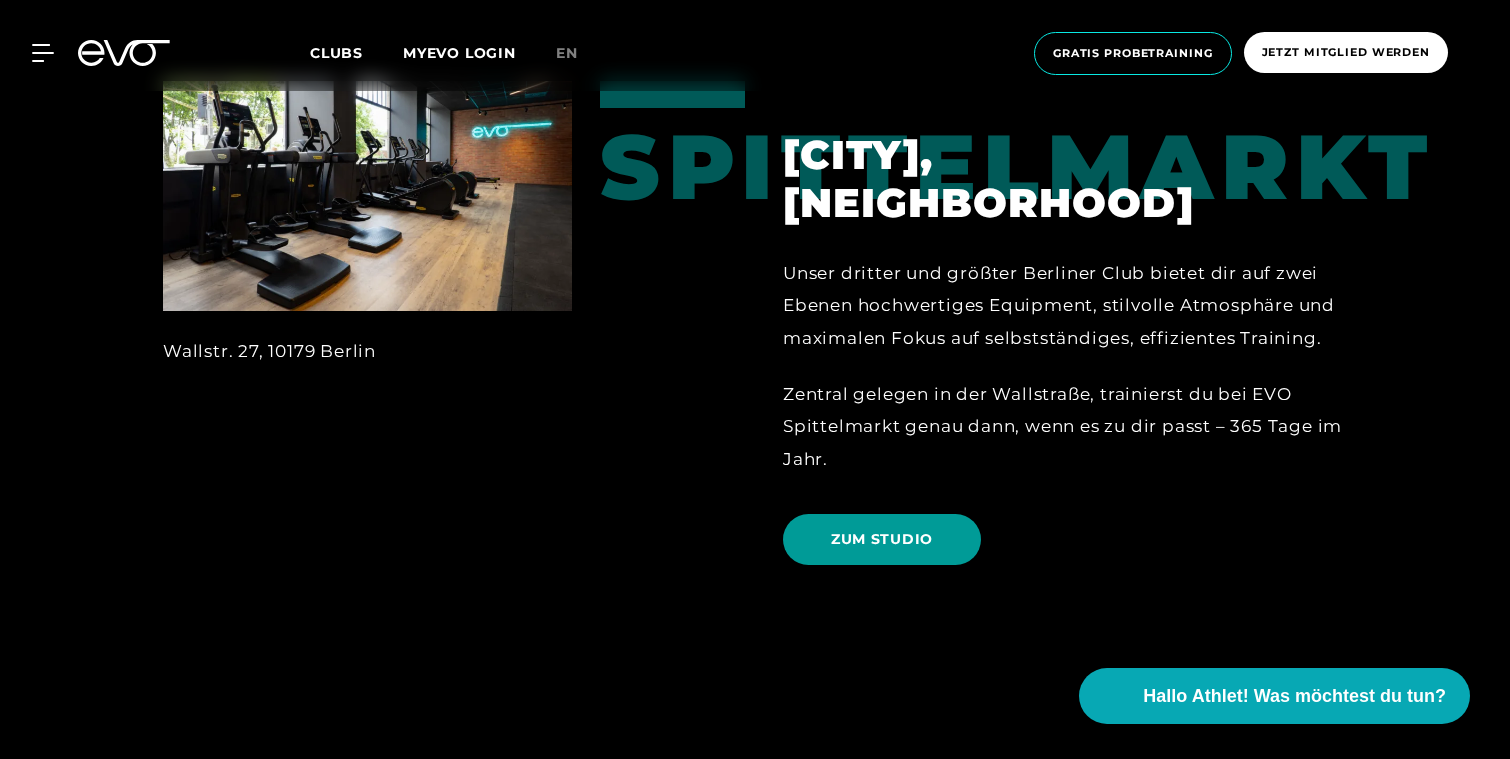 click on "ZUM STUDIO" at bounding box center [882, 539] 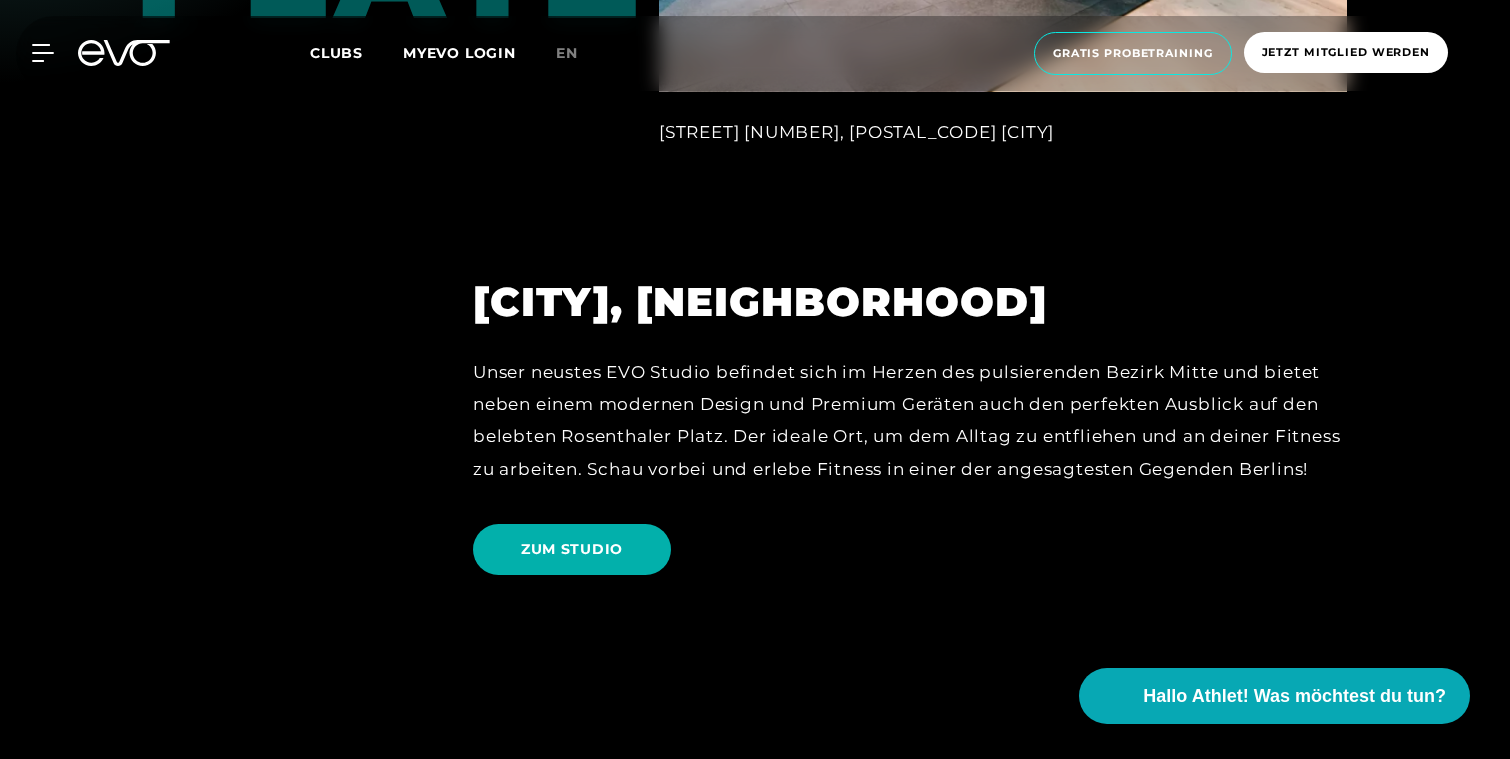 scroll, scrollTop: 3883, scrollLeft: 0, axis: vertical 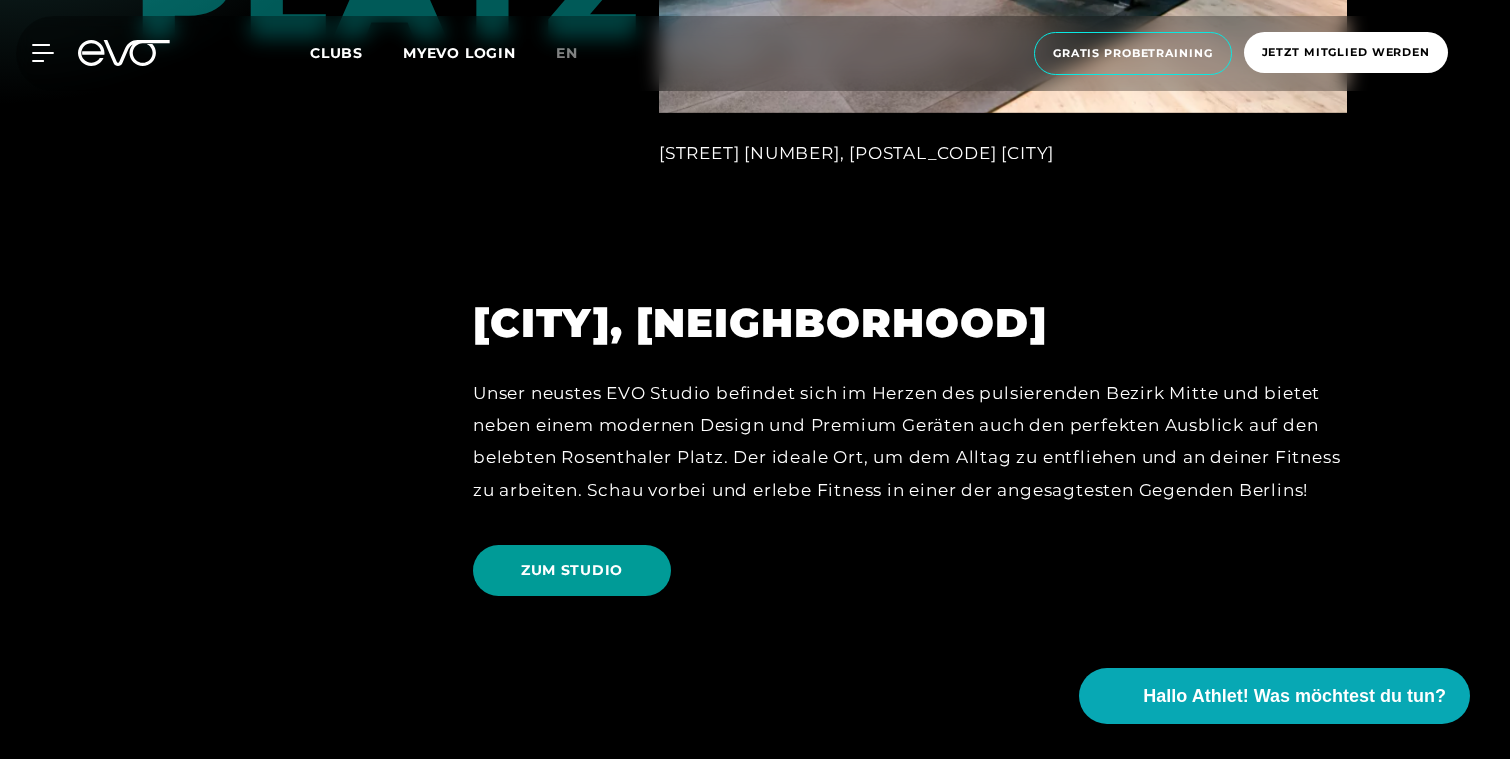 click on "ZUM STUDIO" at bounding box center (572, 570) 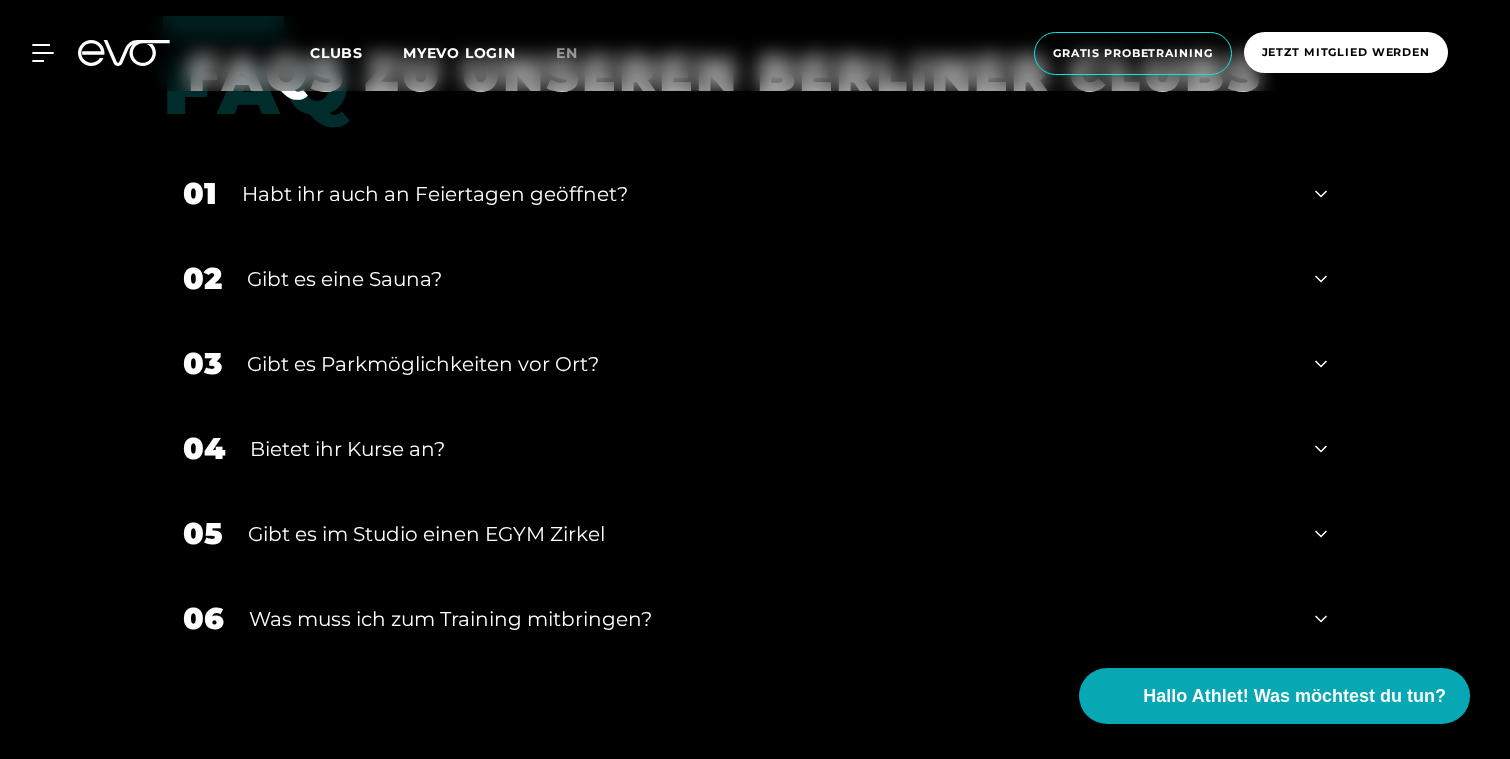 scroll, scrollTop: 6459, scrollLeft: 0, axis: vertical 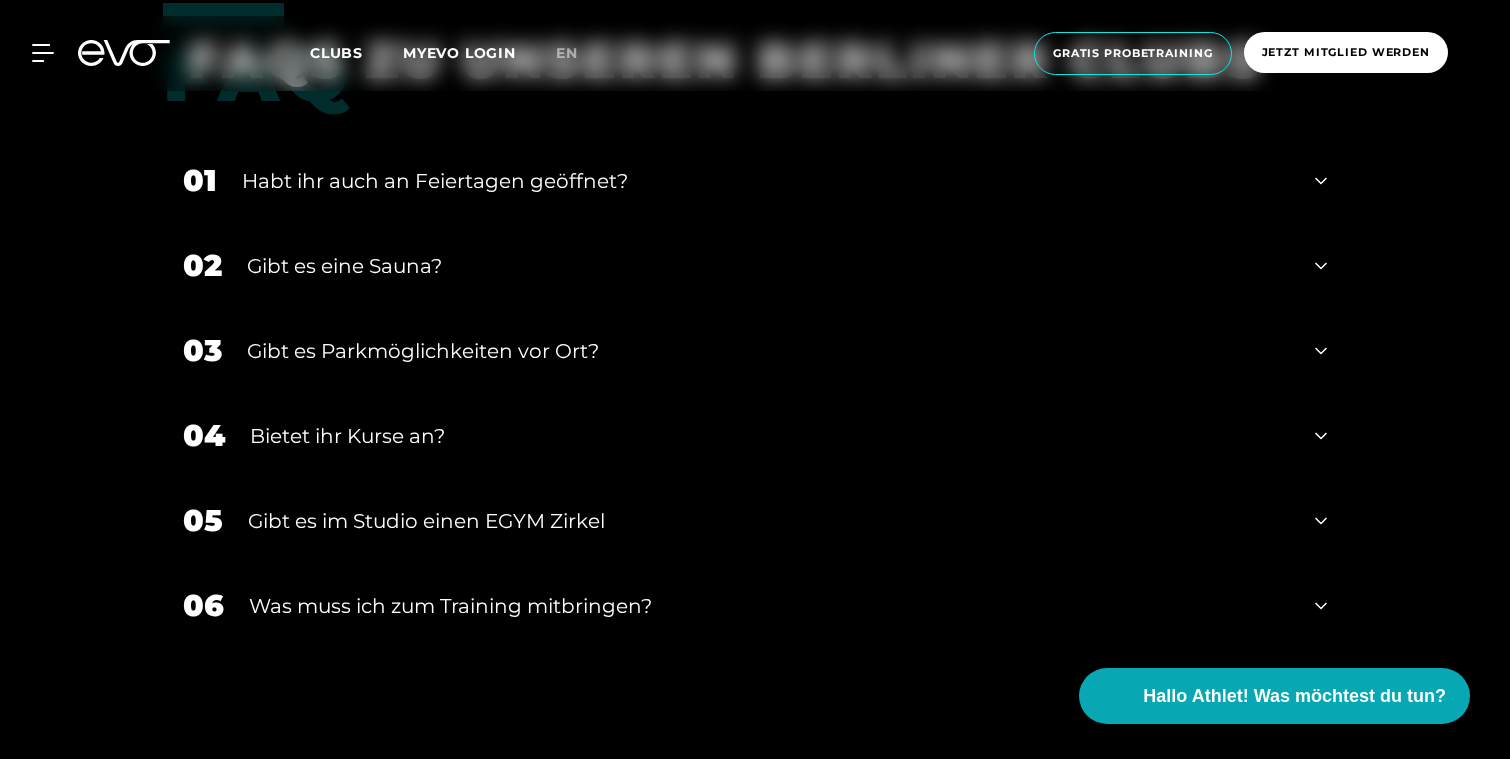 click on "Gibt es im Studio einen EGYM Zirkel" at bounding box center [769, 521] 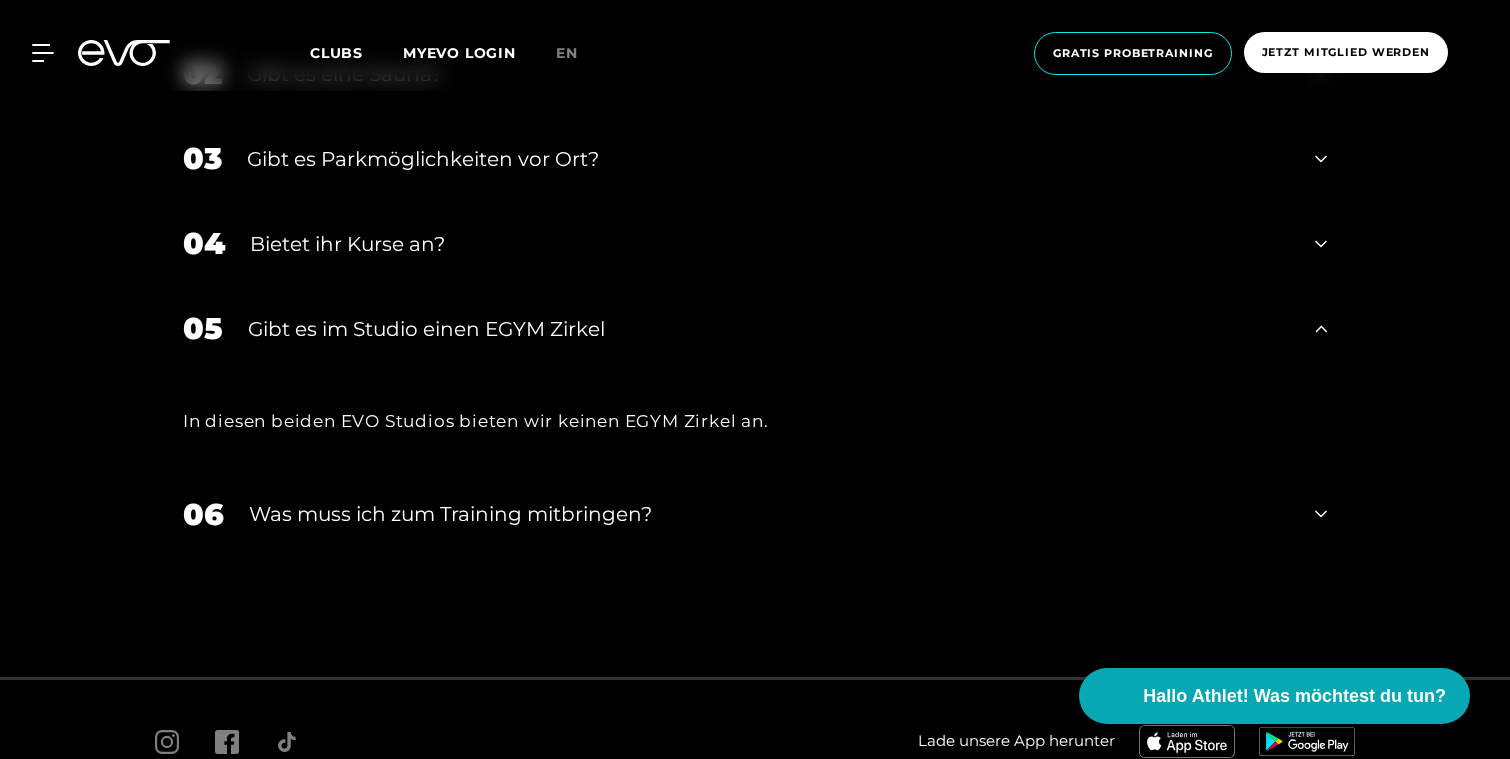 scroll, scrollTop: 6671, scrollLeft: 0, axis: vertical 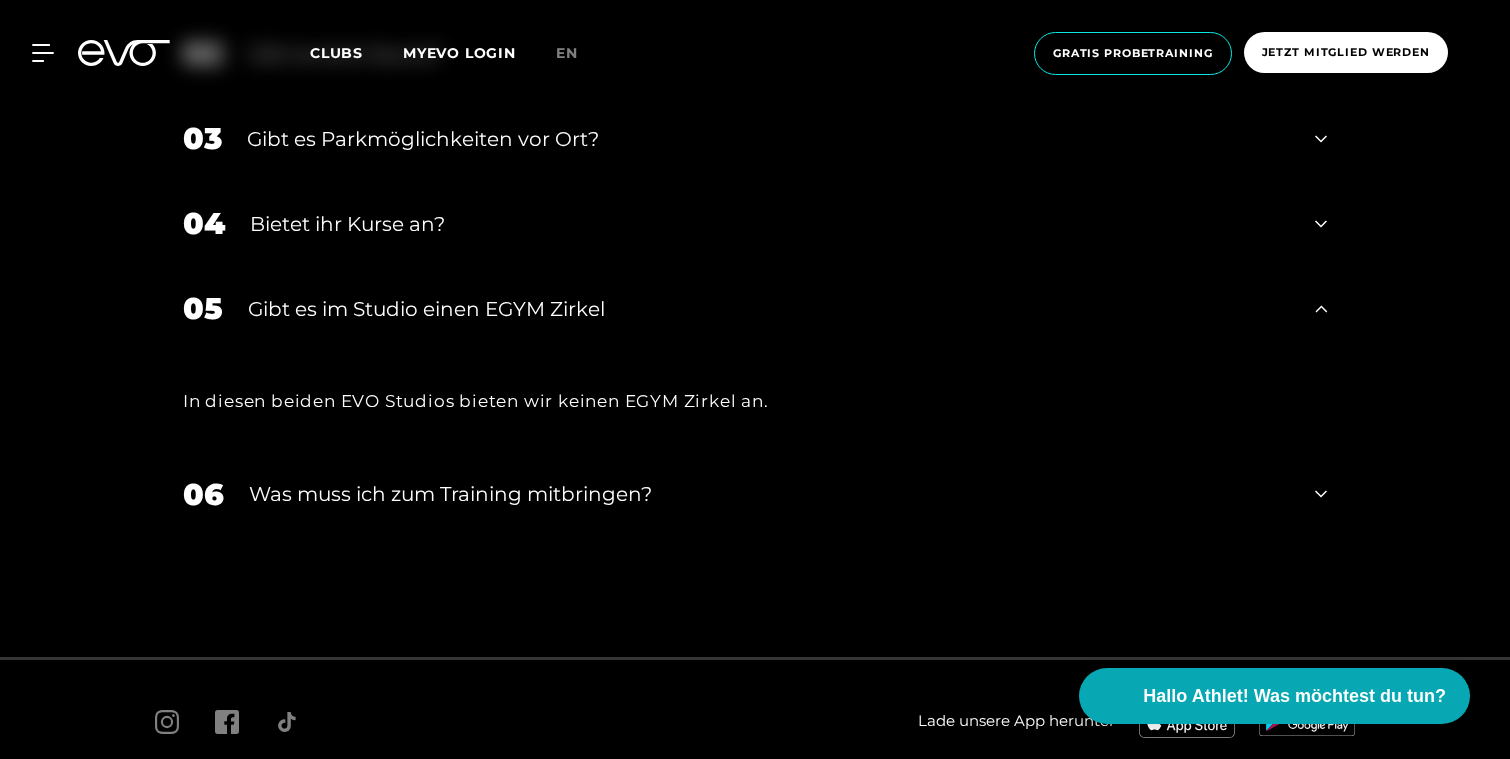 click on "Was muss ich zum Training mitbringen?" at bounding box center [769, 494] 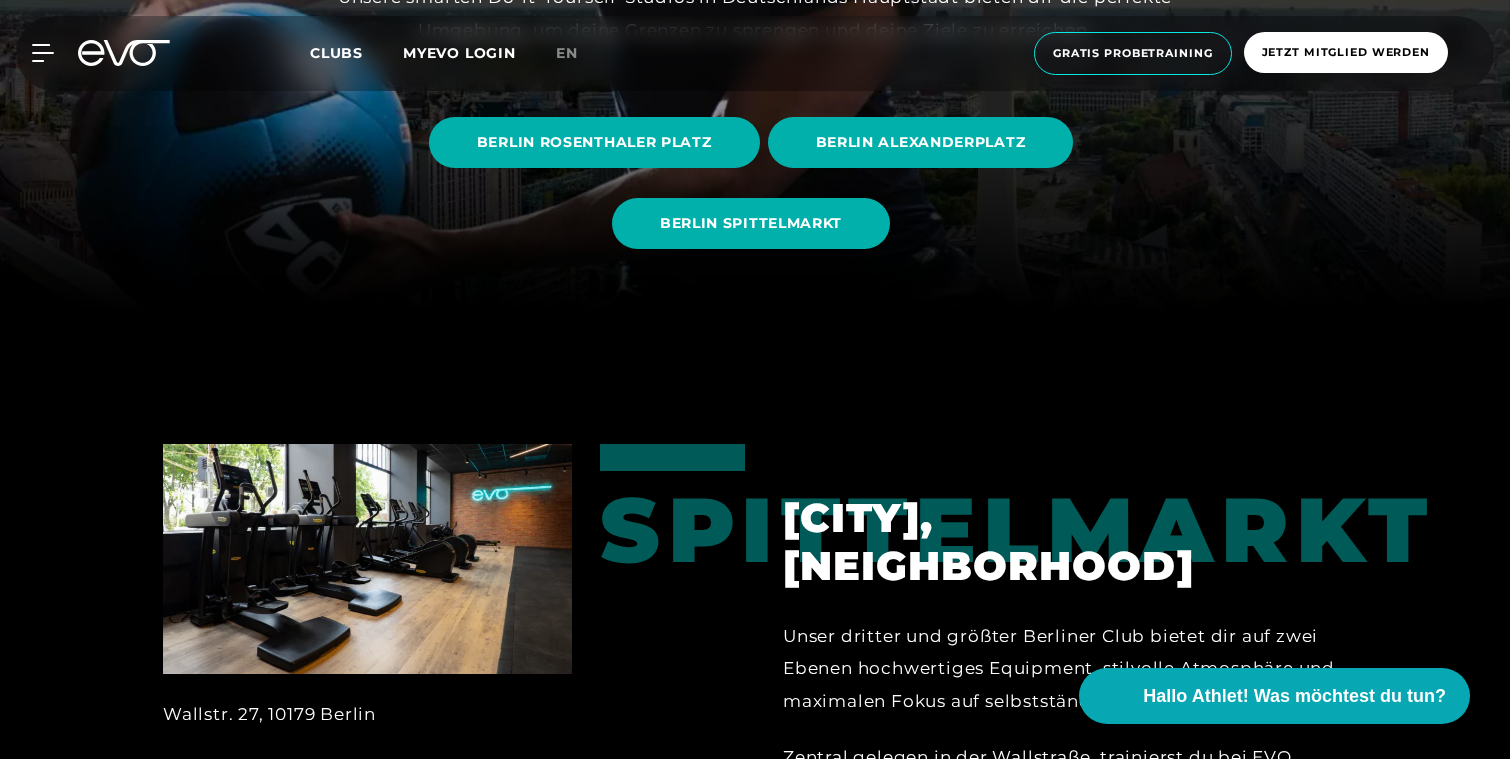 scroll, scrollTop: 0, scrollLeft: 0, axis: both 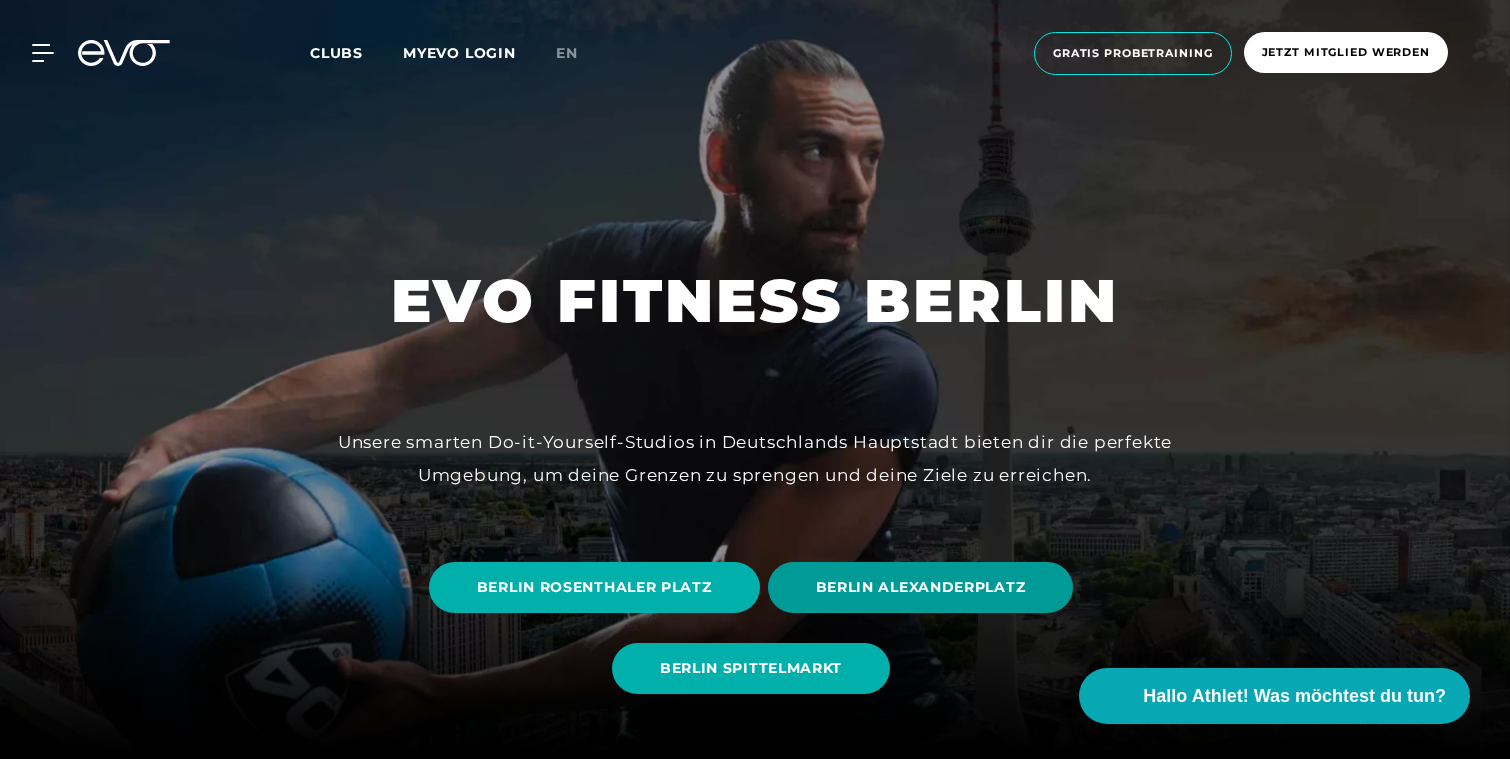 click on "BERLIN ALEXANDERPLATZ" at bounding box center (921, 587) 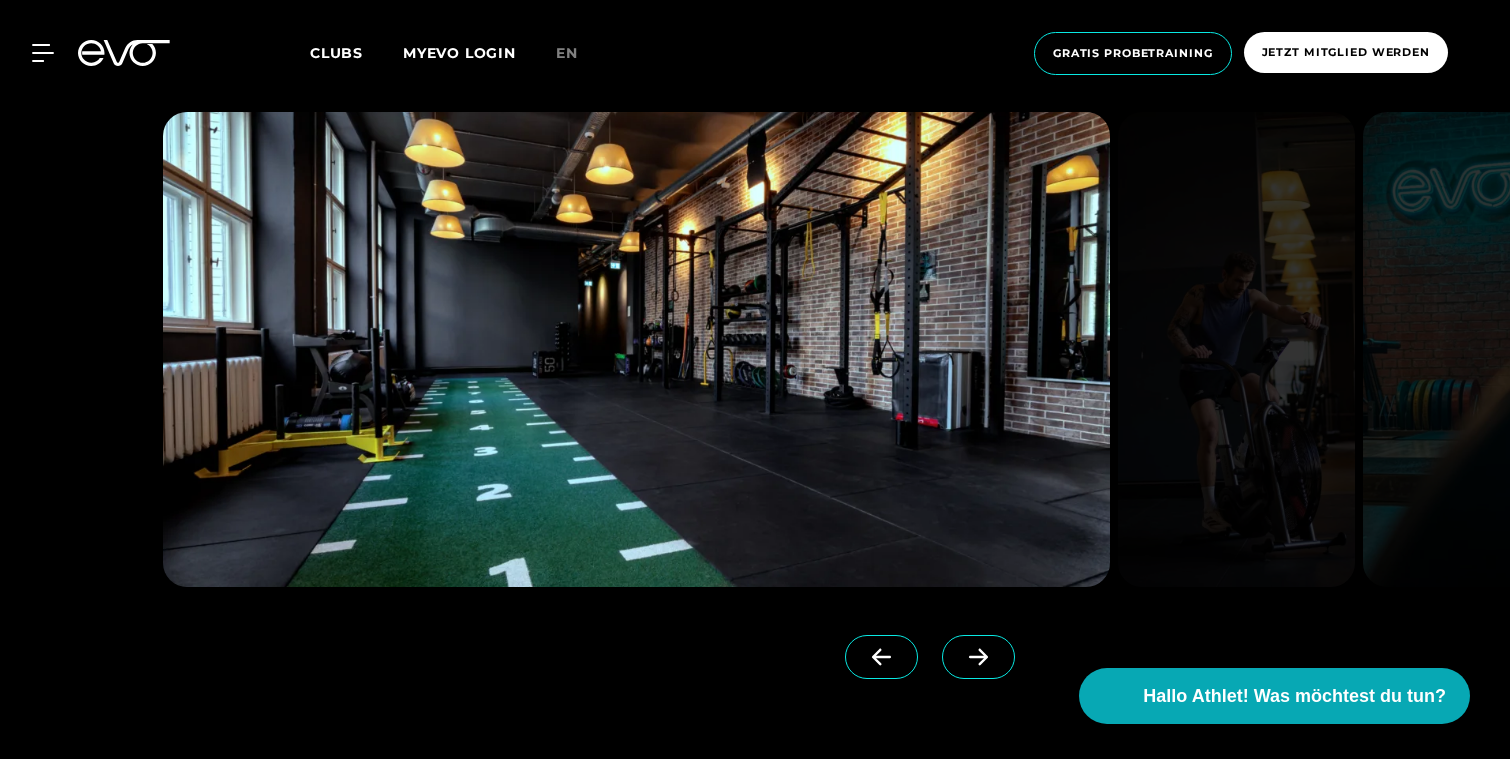 scroll, scrollTop: 1870, scrollLeft: 0, axis: vertical 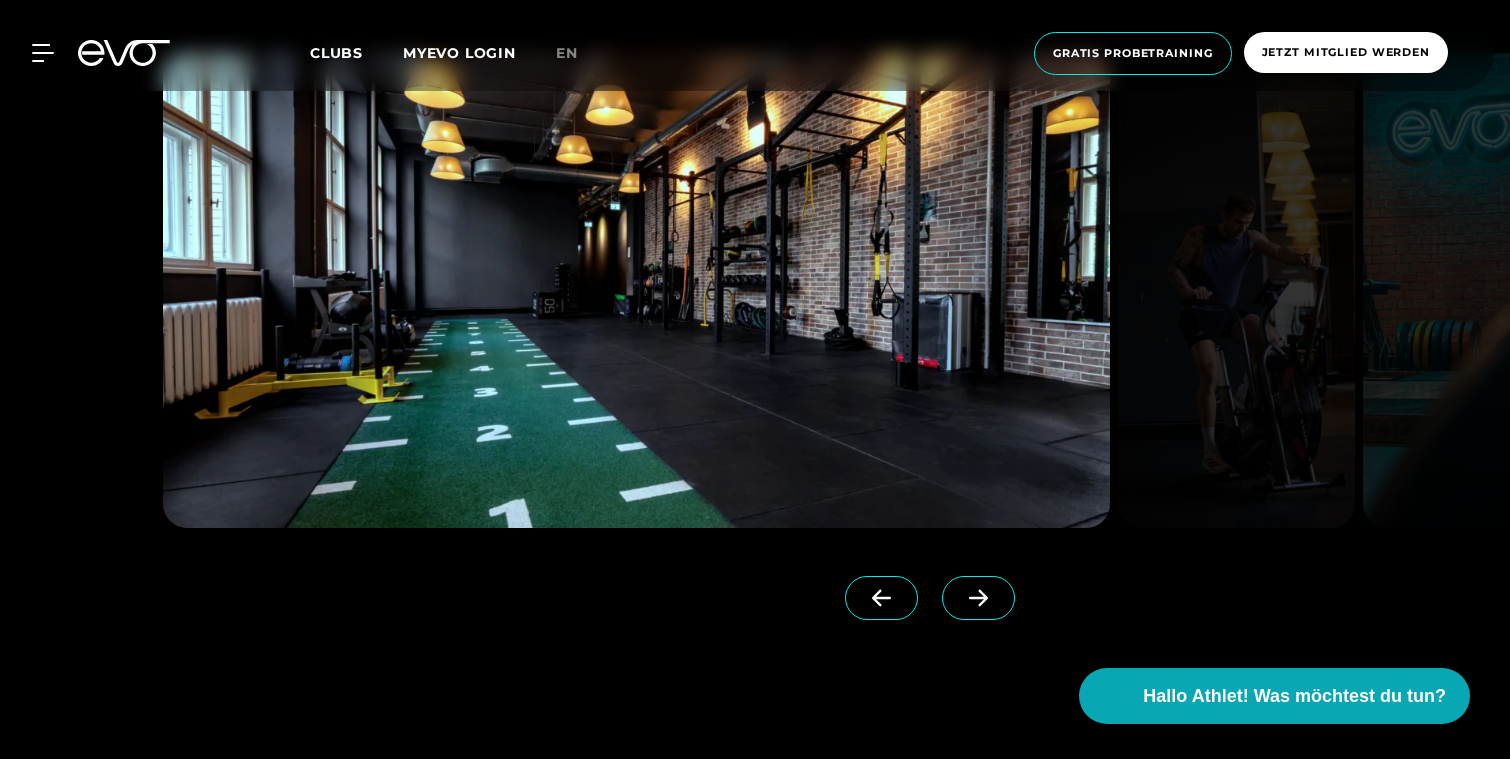 click 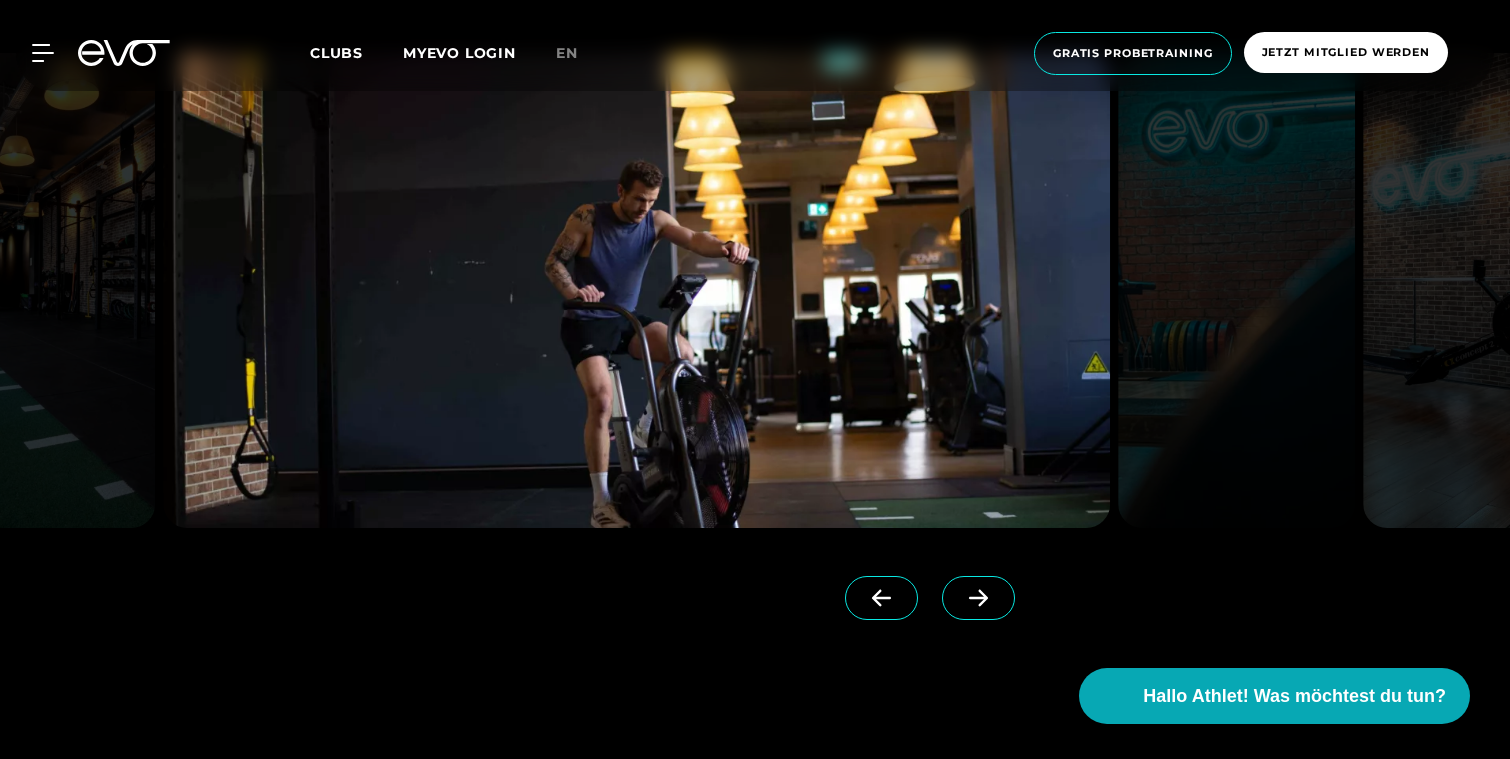 click 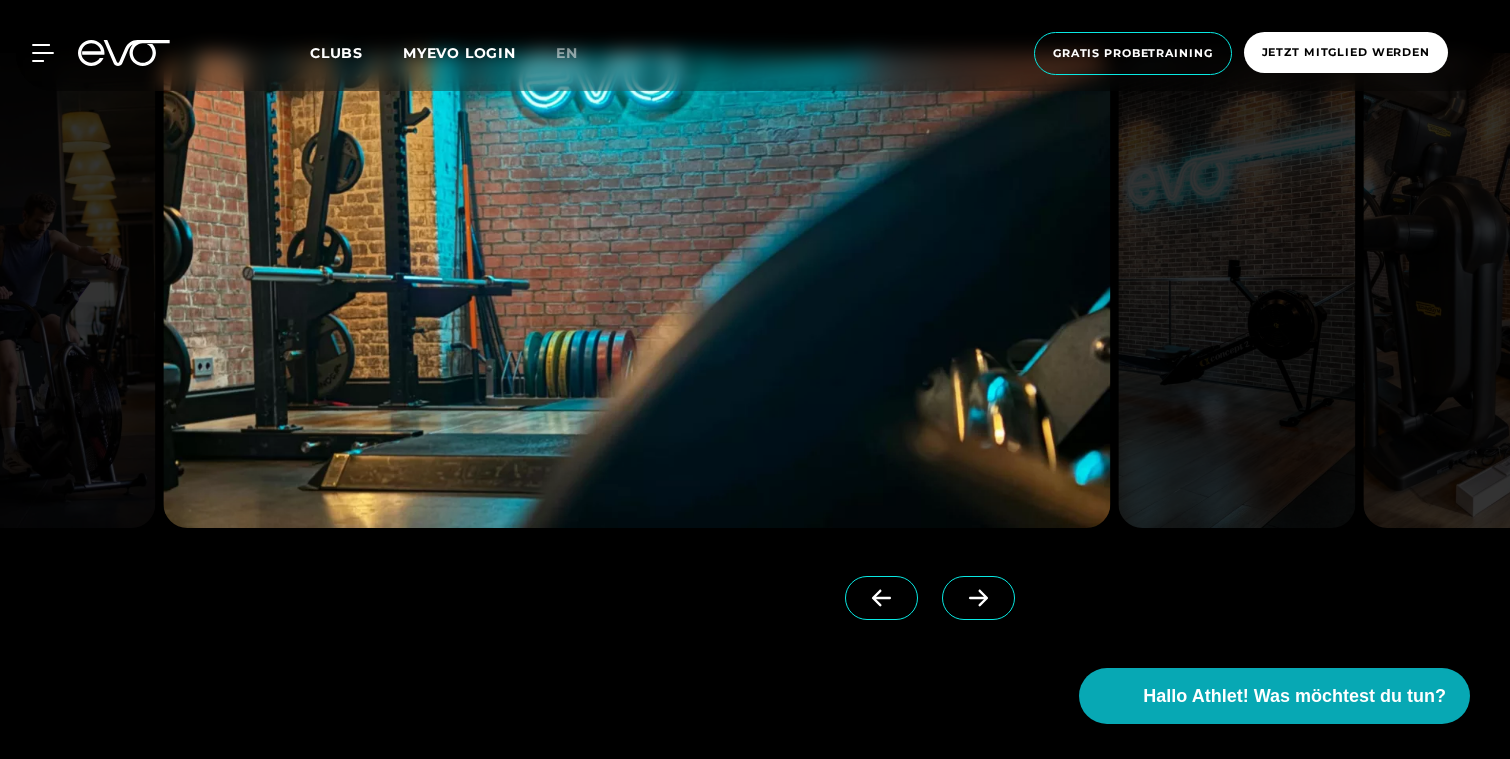 click 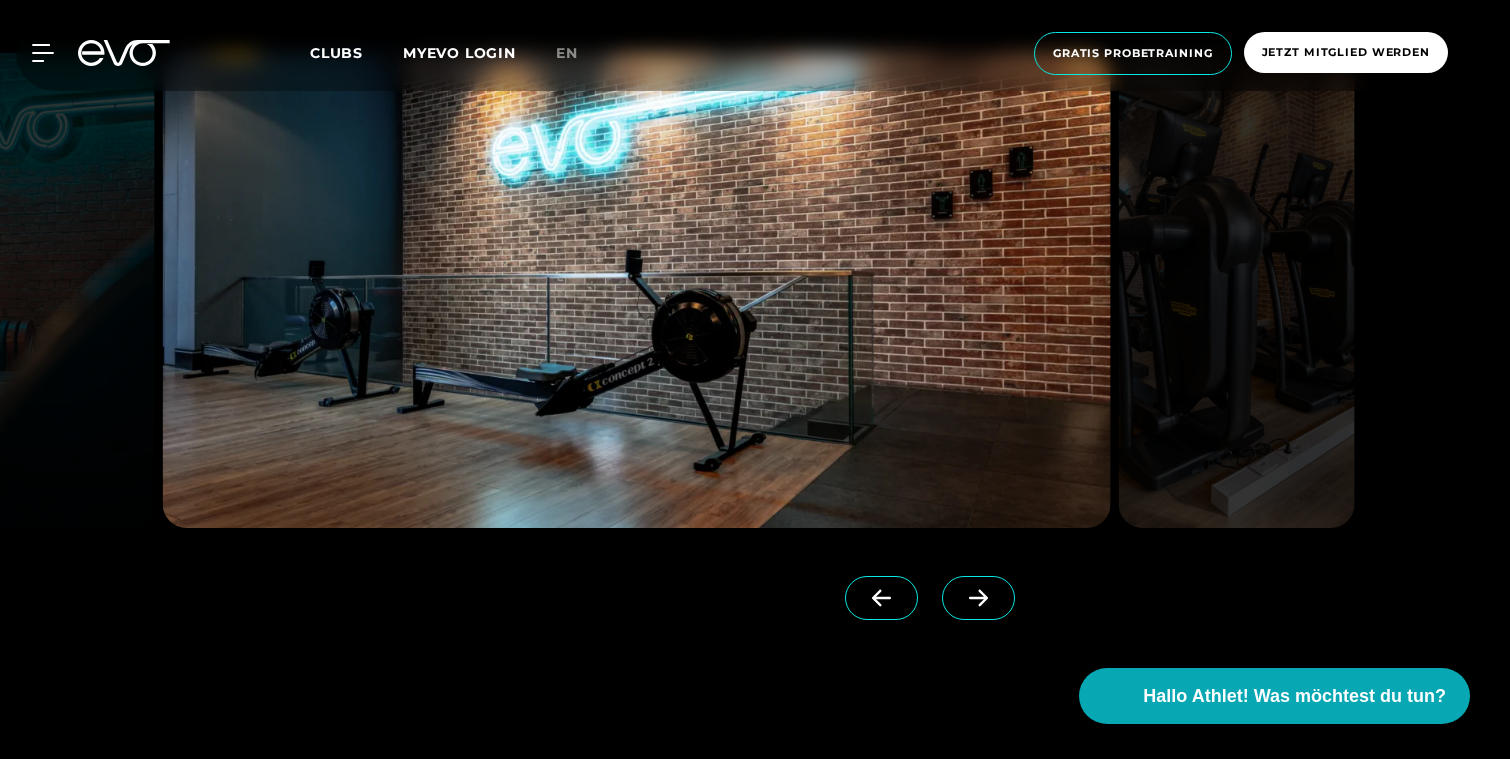 click 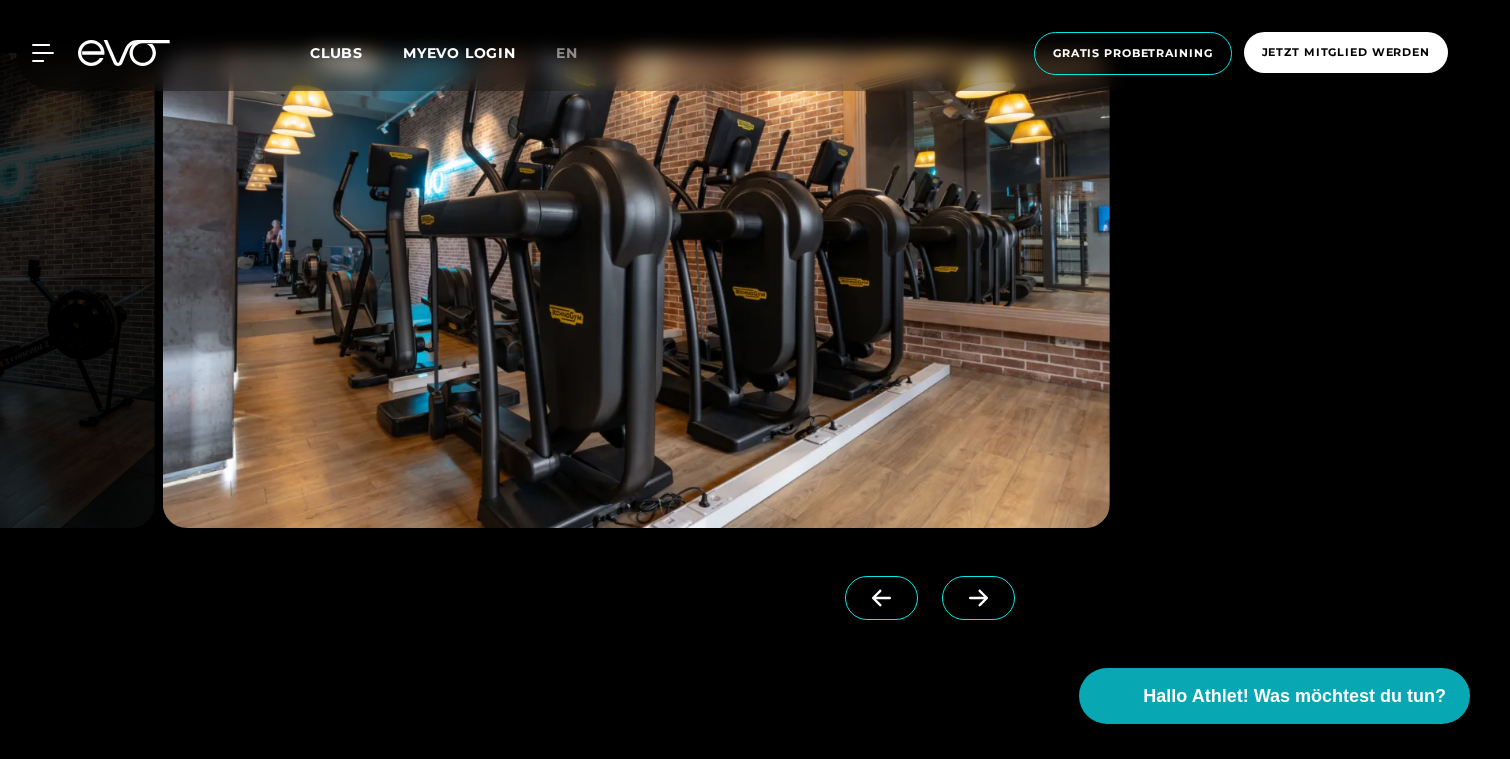 click 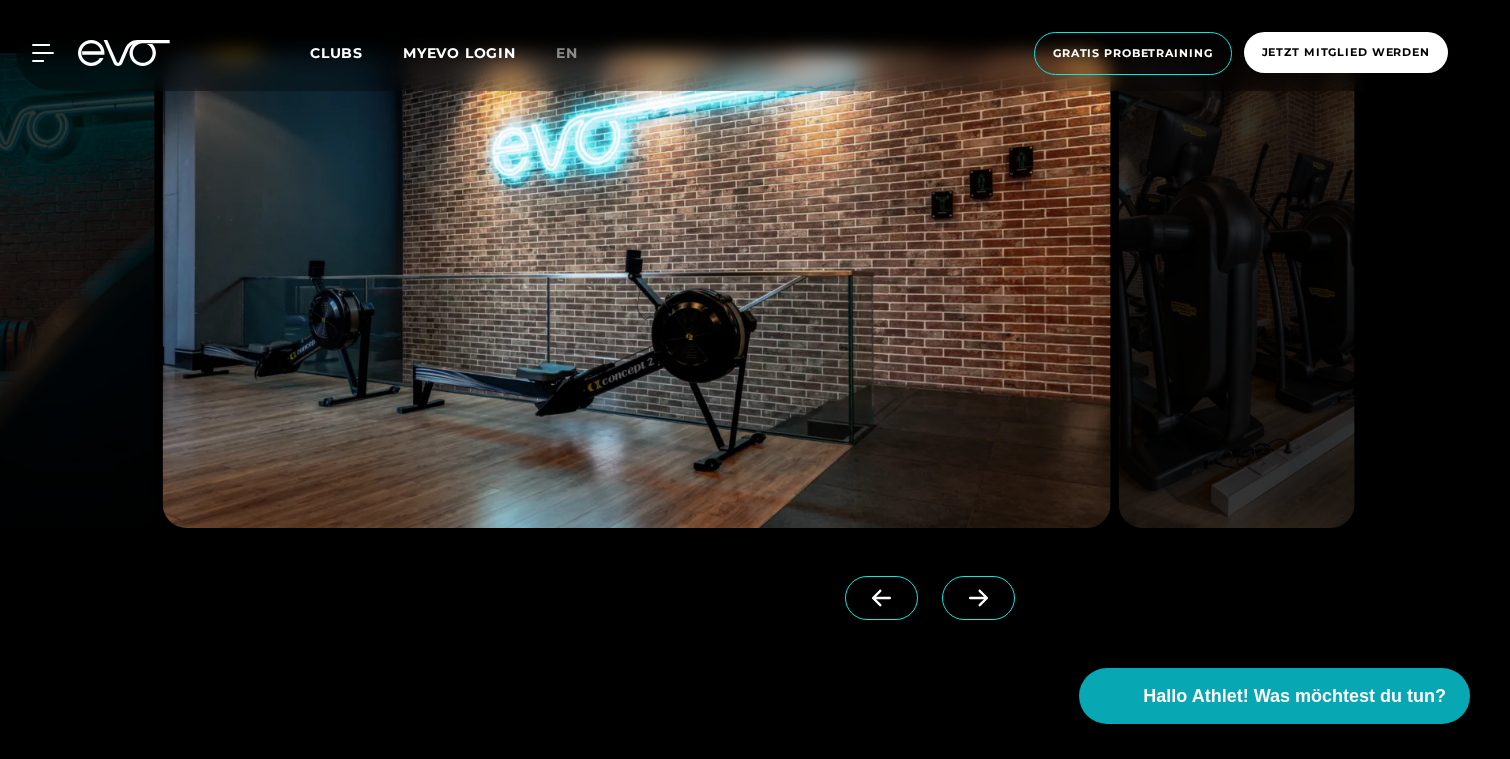click 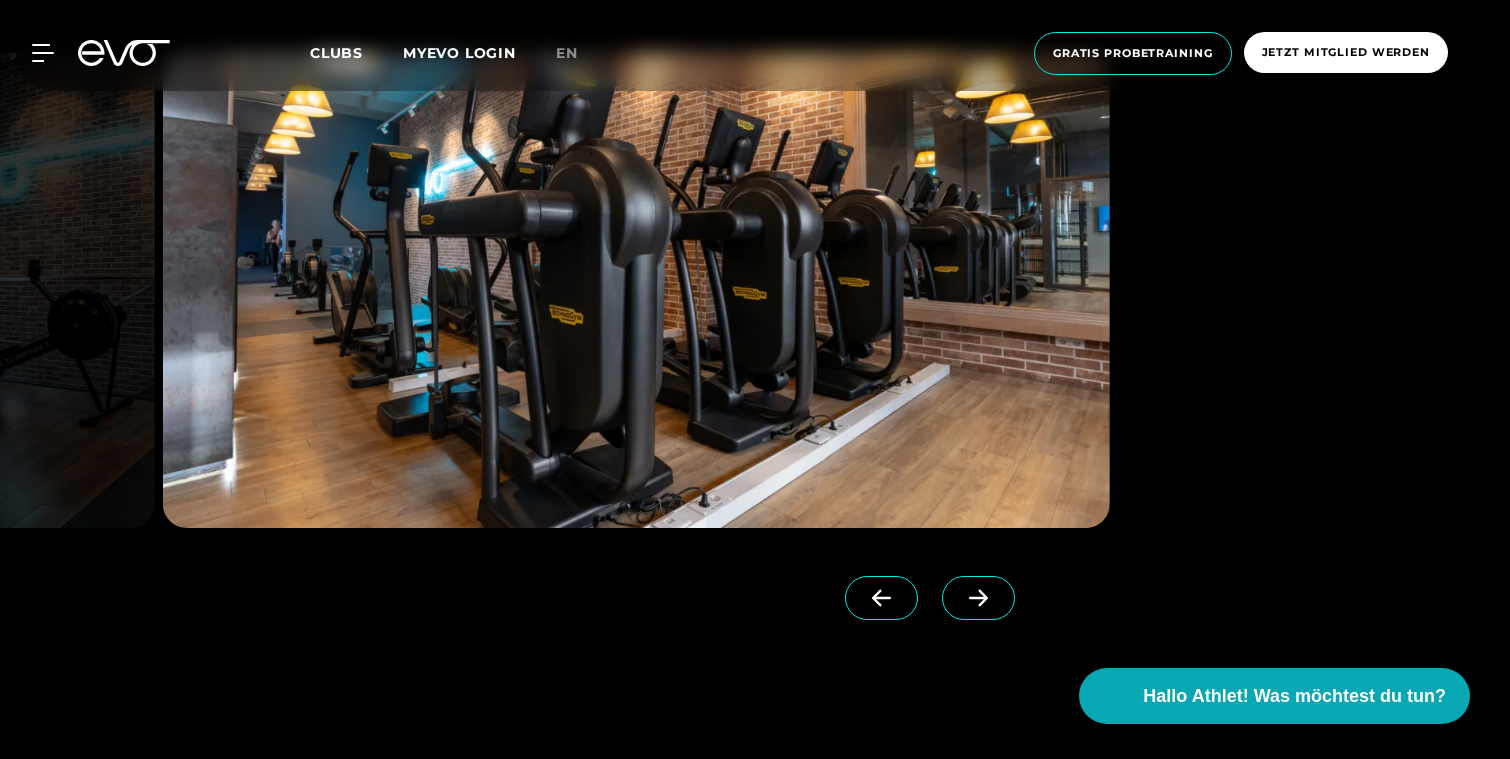 click 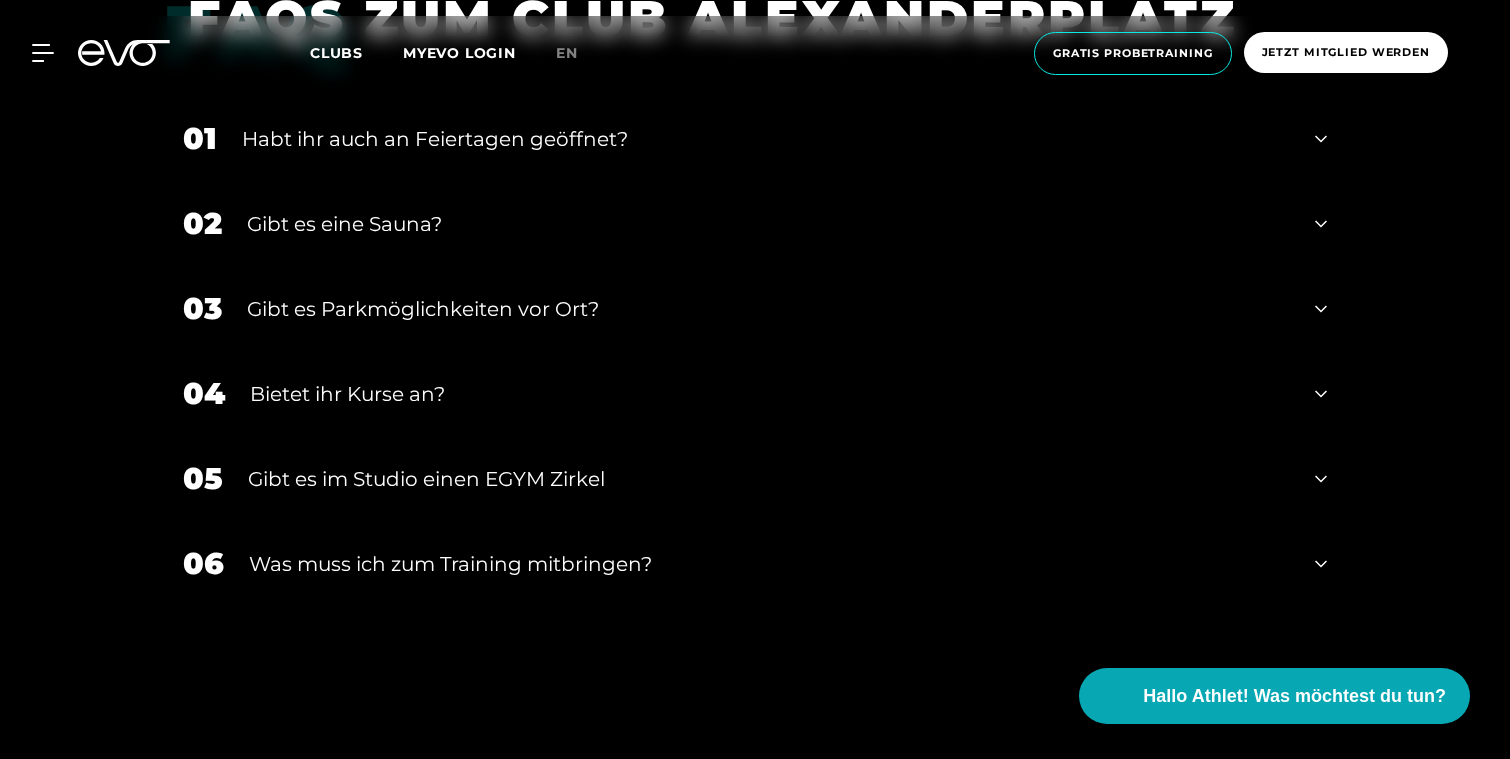 scroll, scrollTop: 7026, scrollLeft: 0, axis: vertical 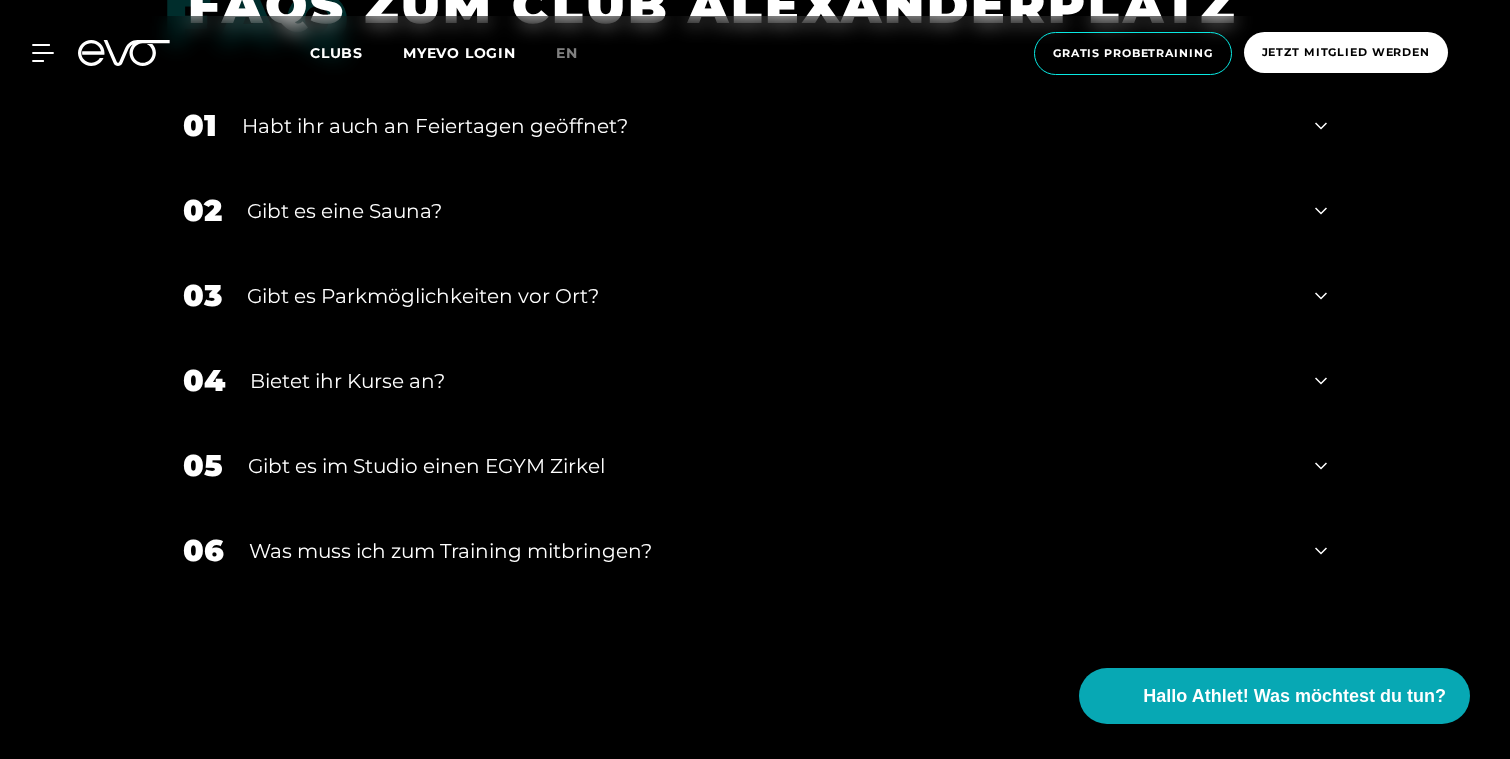 click on "Gibt es im Studio einen EGYM Zirkel" at bounding box center [769, 466] 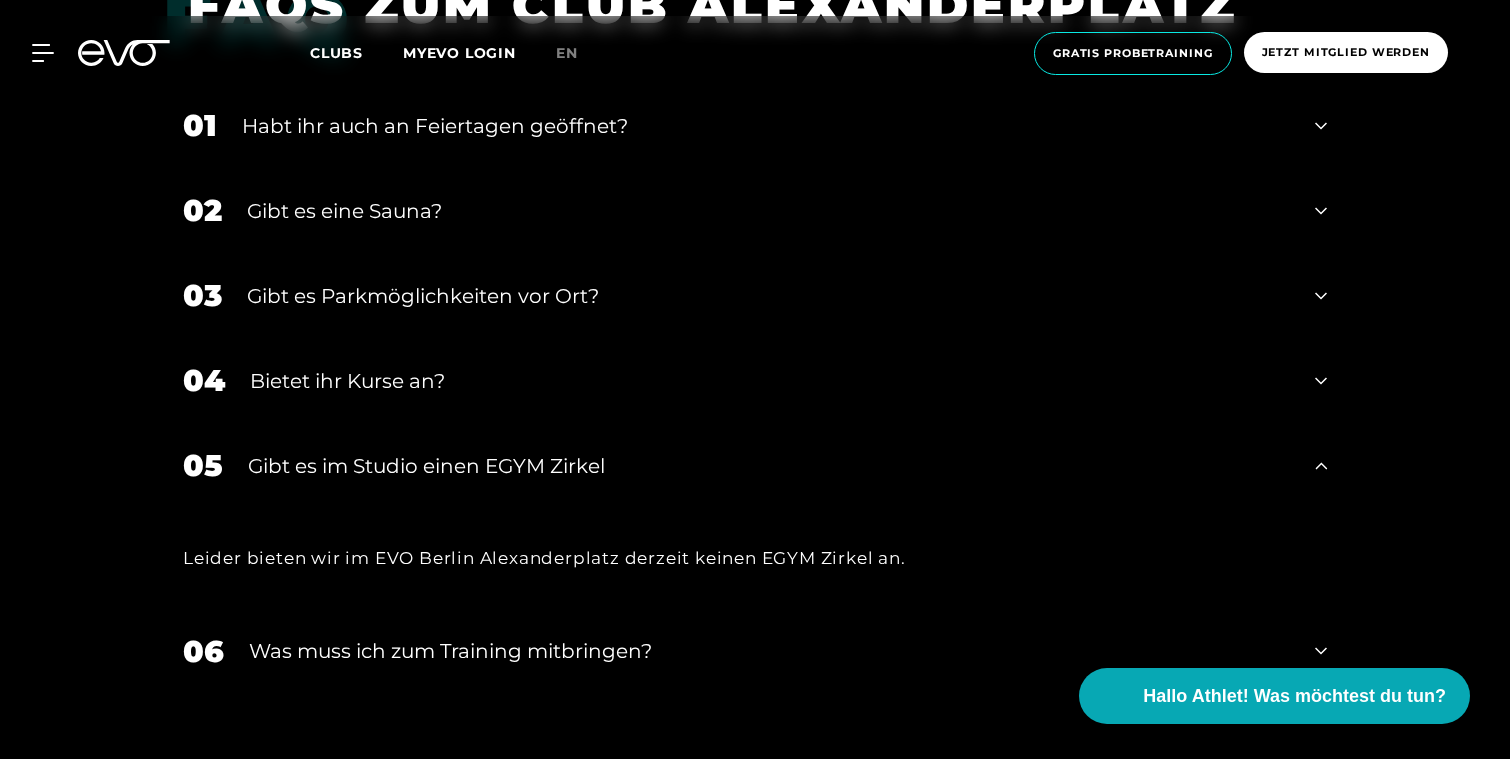 scroll, scrollTop: 7293, scrollLeft: 0, axis: vertical 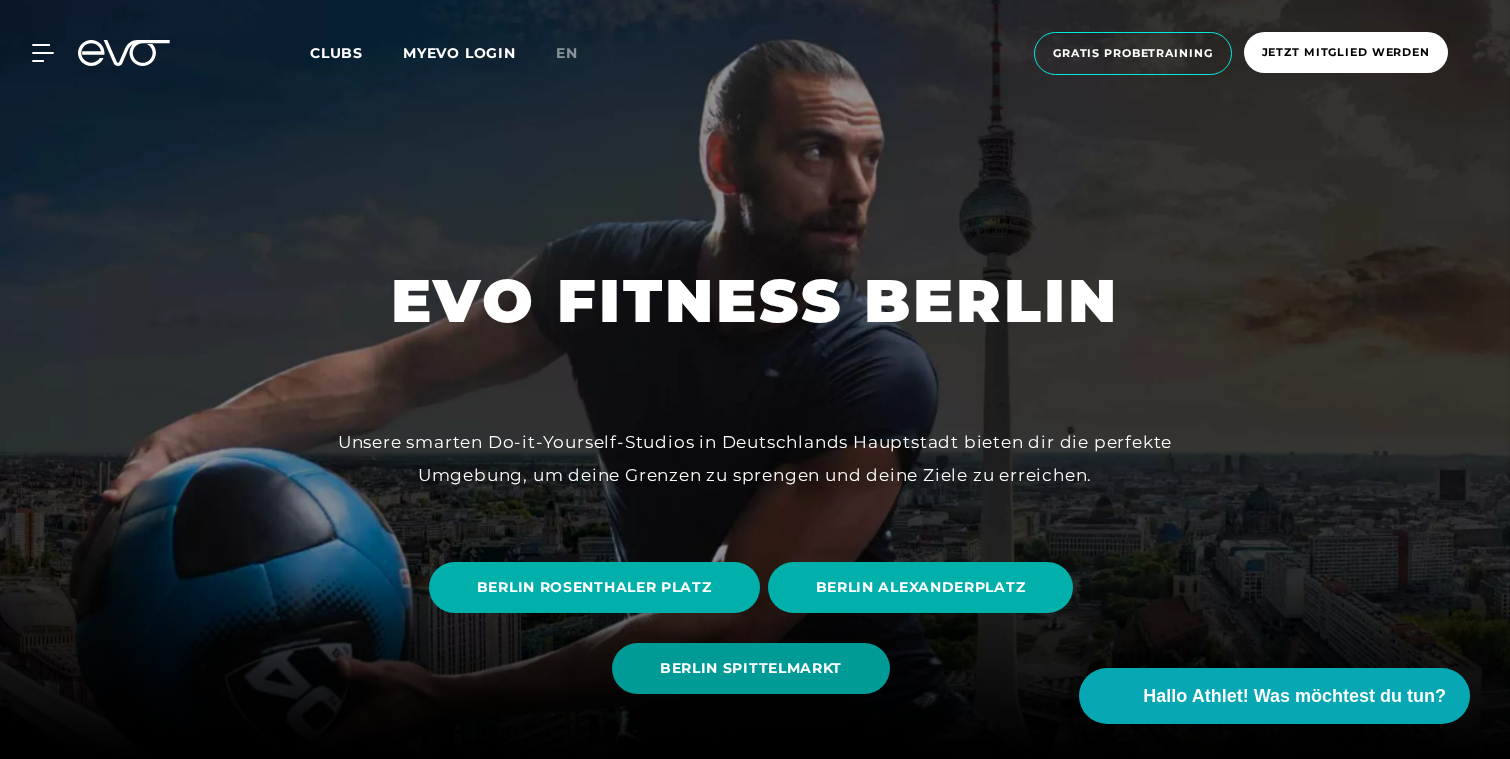 click on "BERLIN SPITTELMARKT" at bounding box center (751, 668) 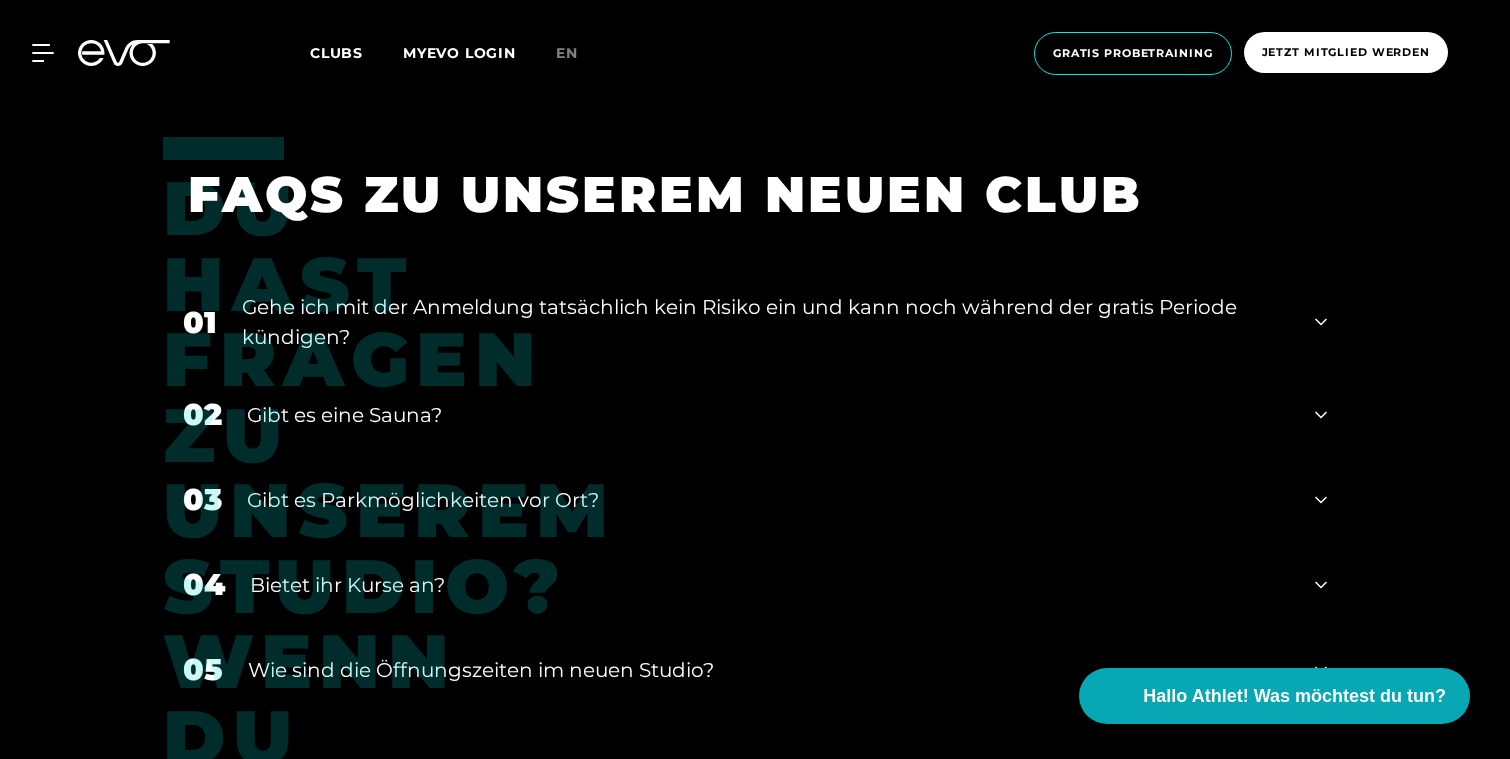 scroll, scrollTop: 7566, scrollLeft: 0, axis: vertical 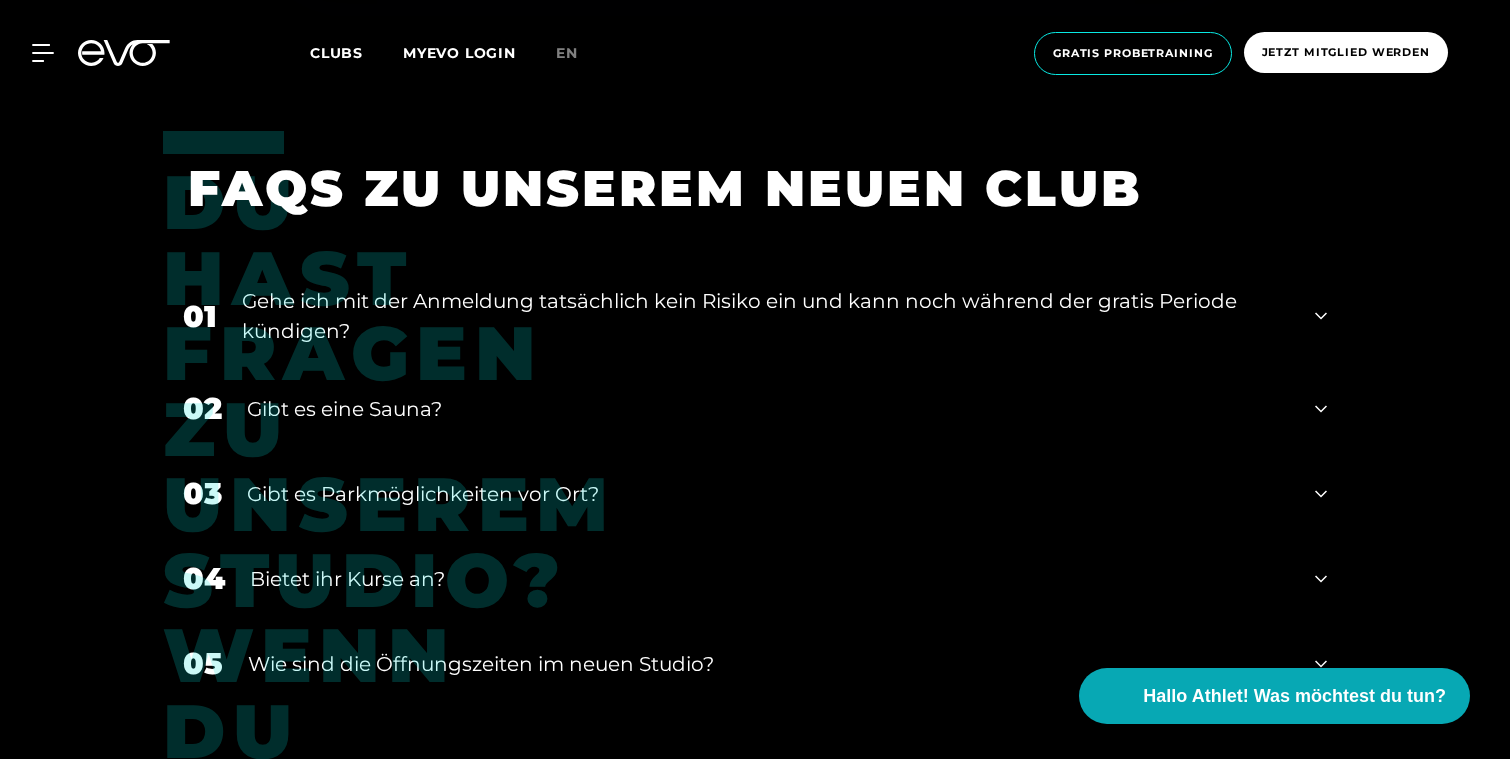 click on "Gehe ich mit der Anmeldung tatsächlich kein Risiko ein und kann noch während der gratis Periode kündigen?" at bounding box center (766, 316) 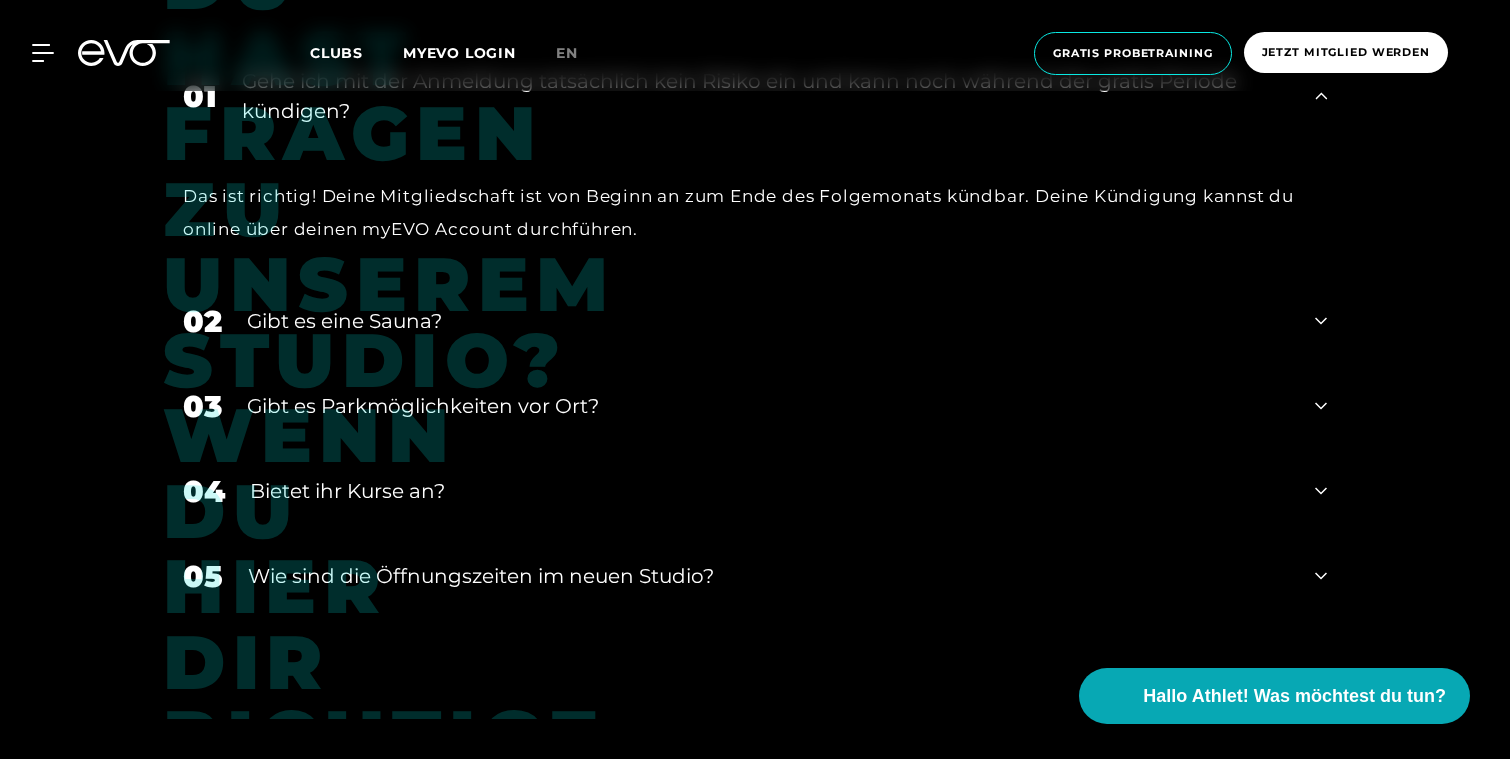 scroll, scrollTop: 7787, scrollLeft: 0, axis: vertical 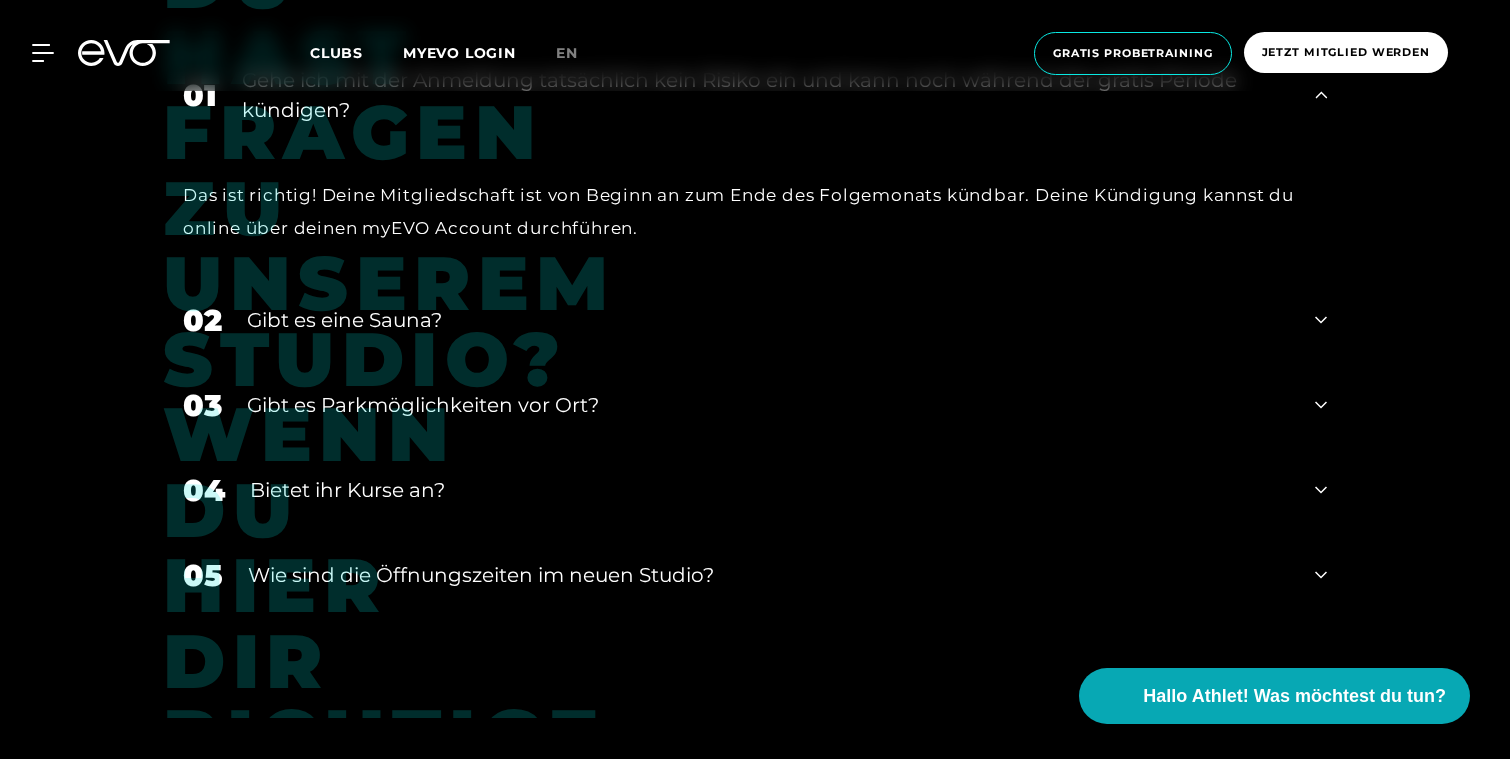 click on "Gibt es eine Sauna?" at bounding box center [768, 320] 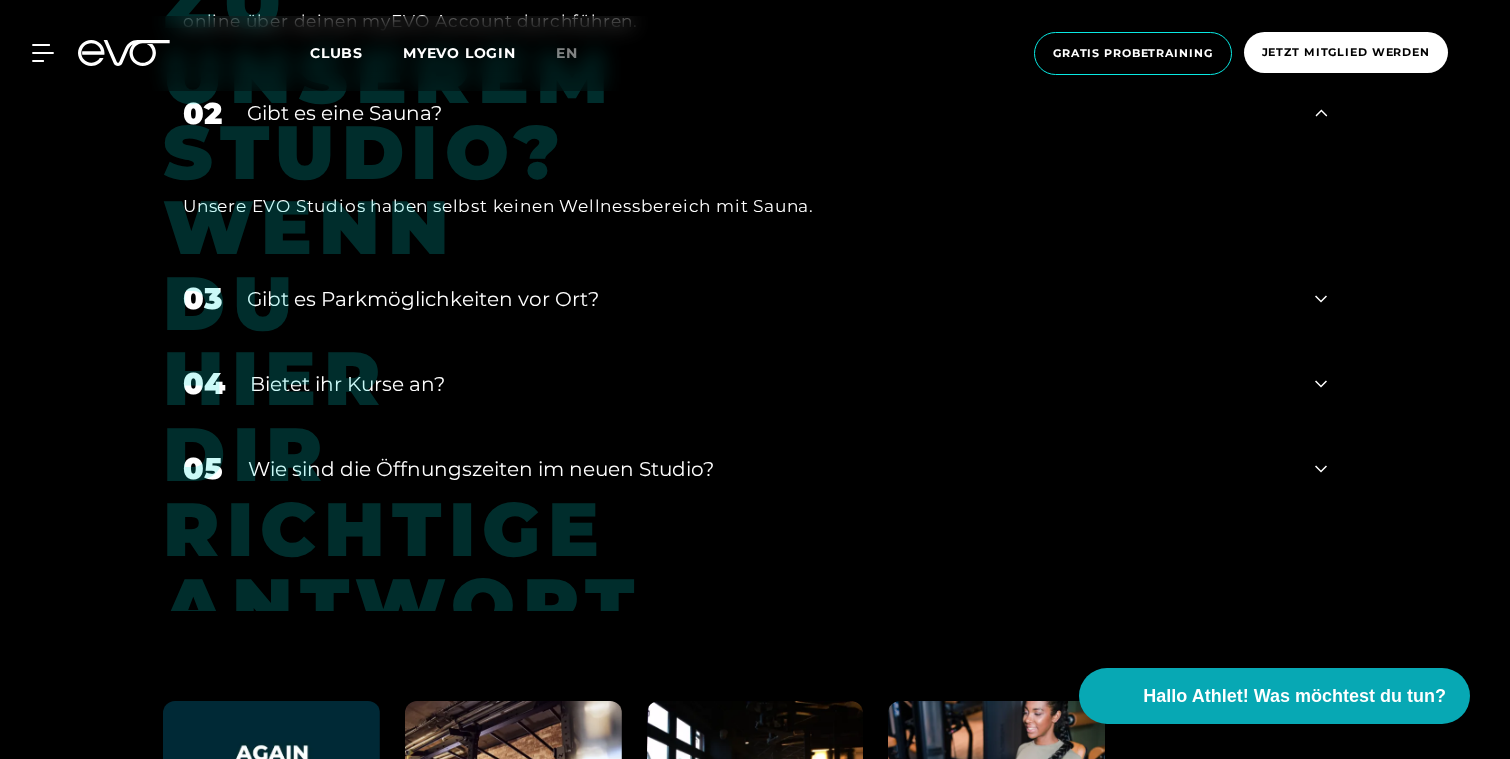 scroll, scrollTop: 7995, scrollLeft: 0, axis: vertical 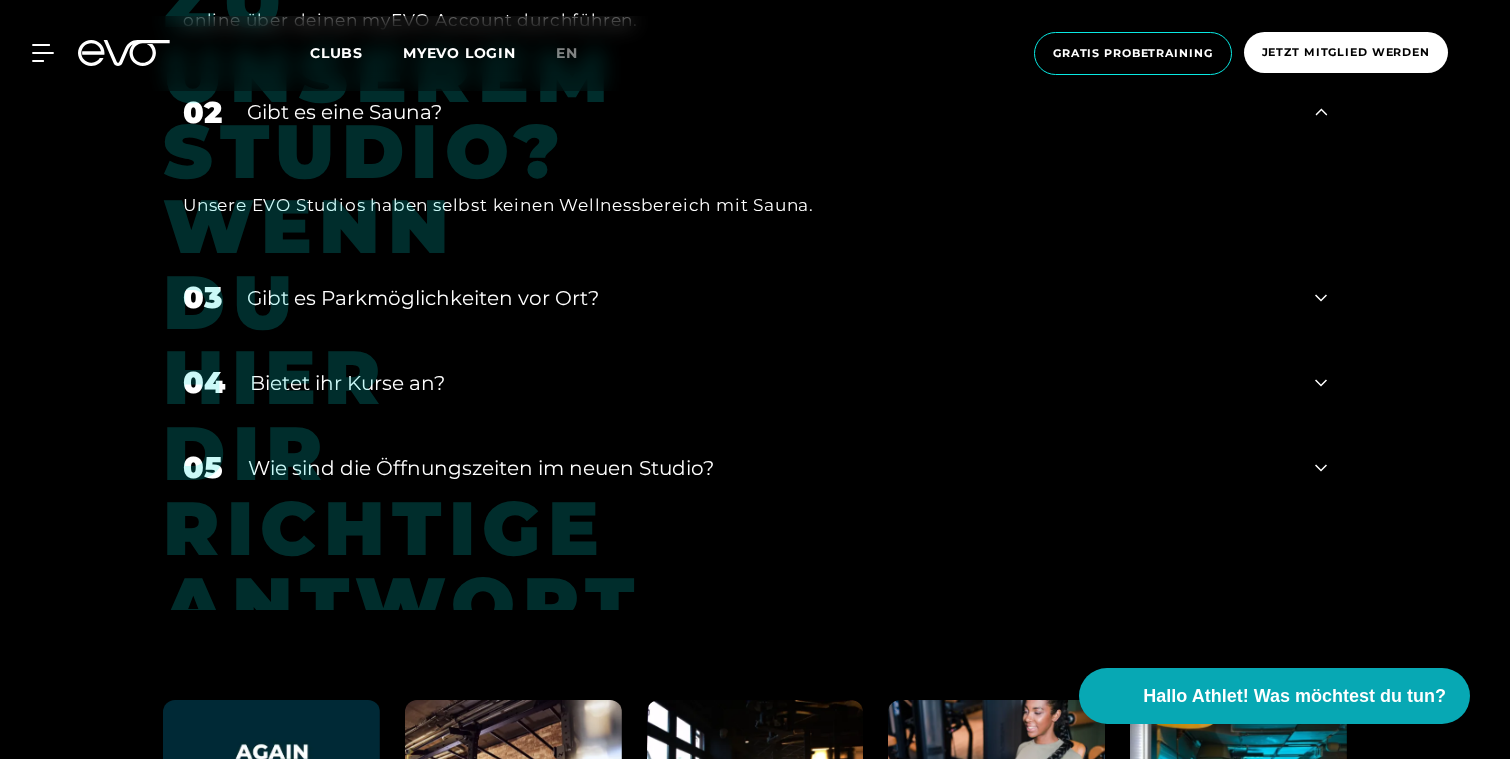 click on "Bietet ihr Kurse an?" at bounding box center [770, 383] 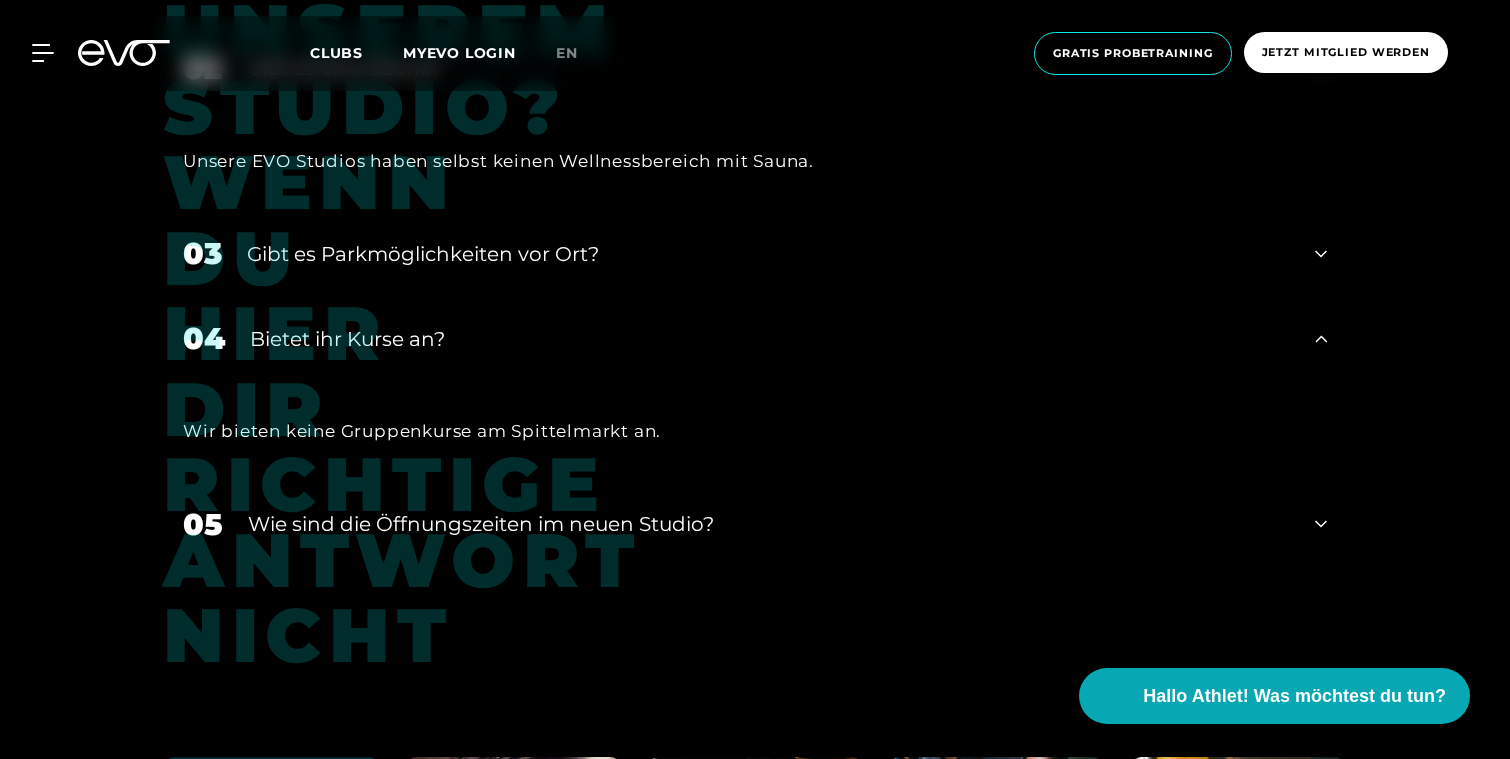 scroll, scrollTop: 8041, scrollLeft: 0, axis: vertical 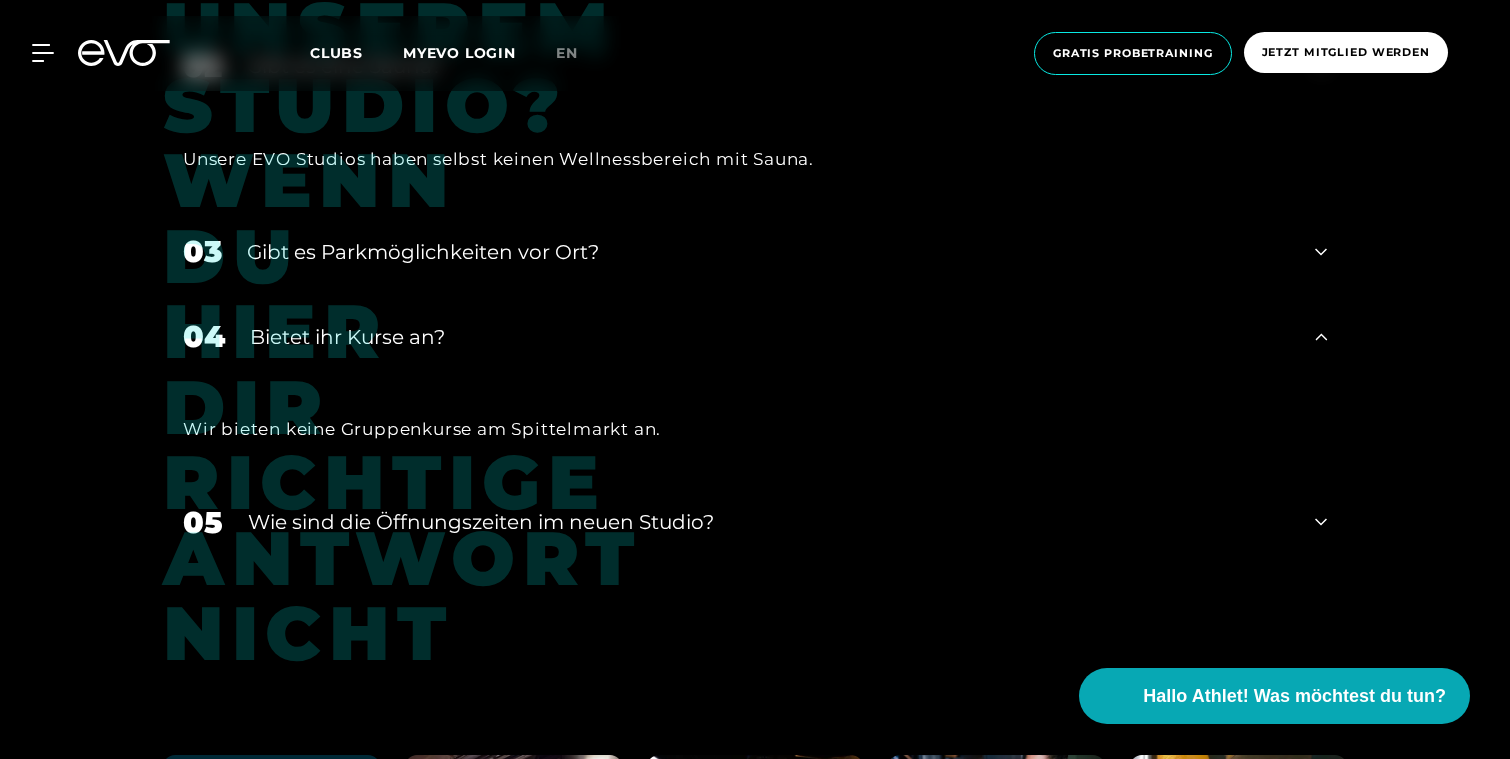 click on "​Wie sind die Öffnungszeiten im neuen Studio?" at bounding box center (769, 522) 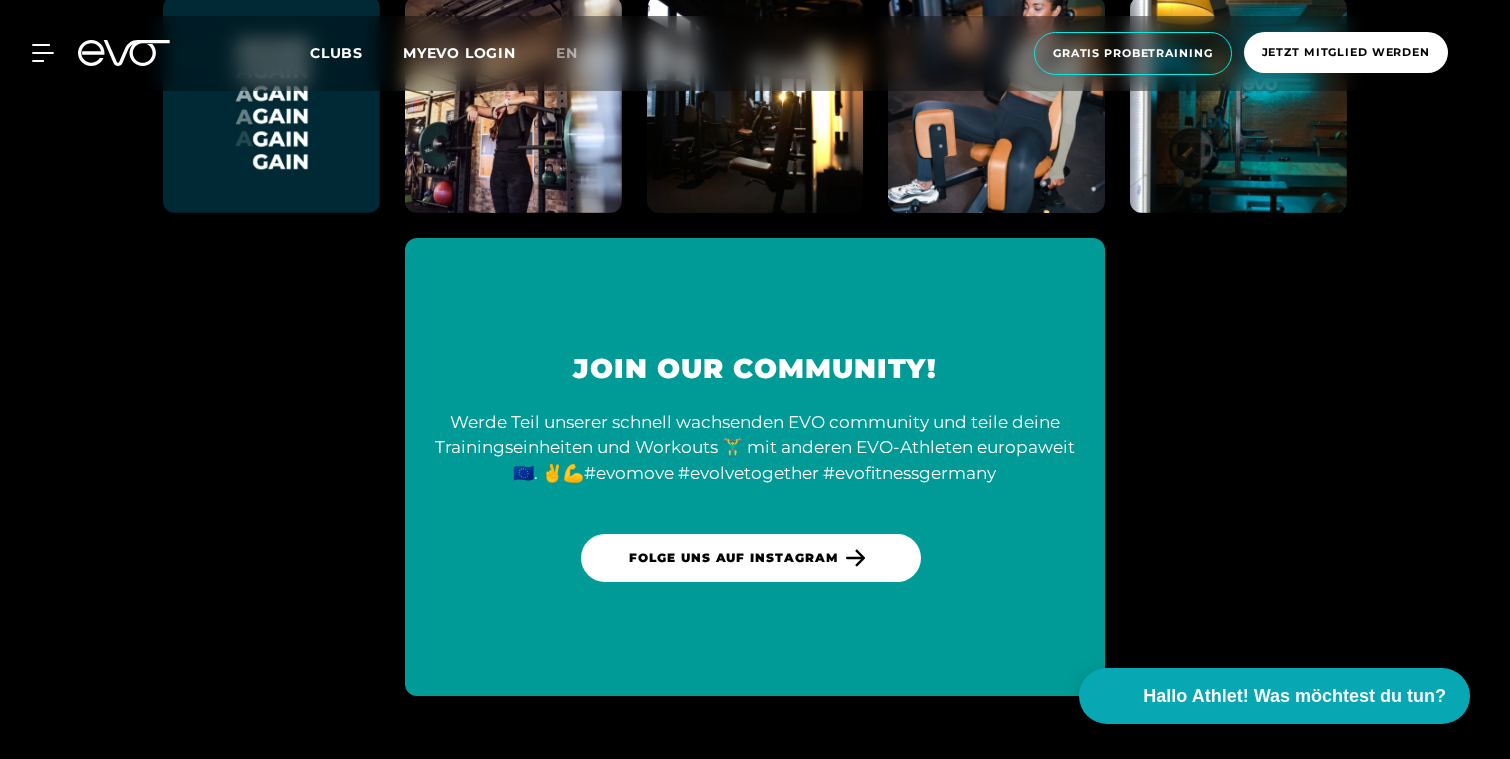 scroll, scrollTop: 8911, scrollLeft: 0, axis: vertical 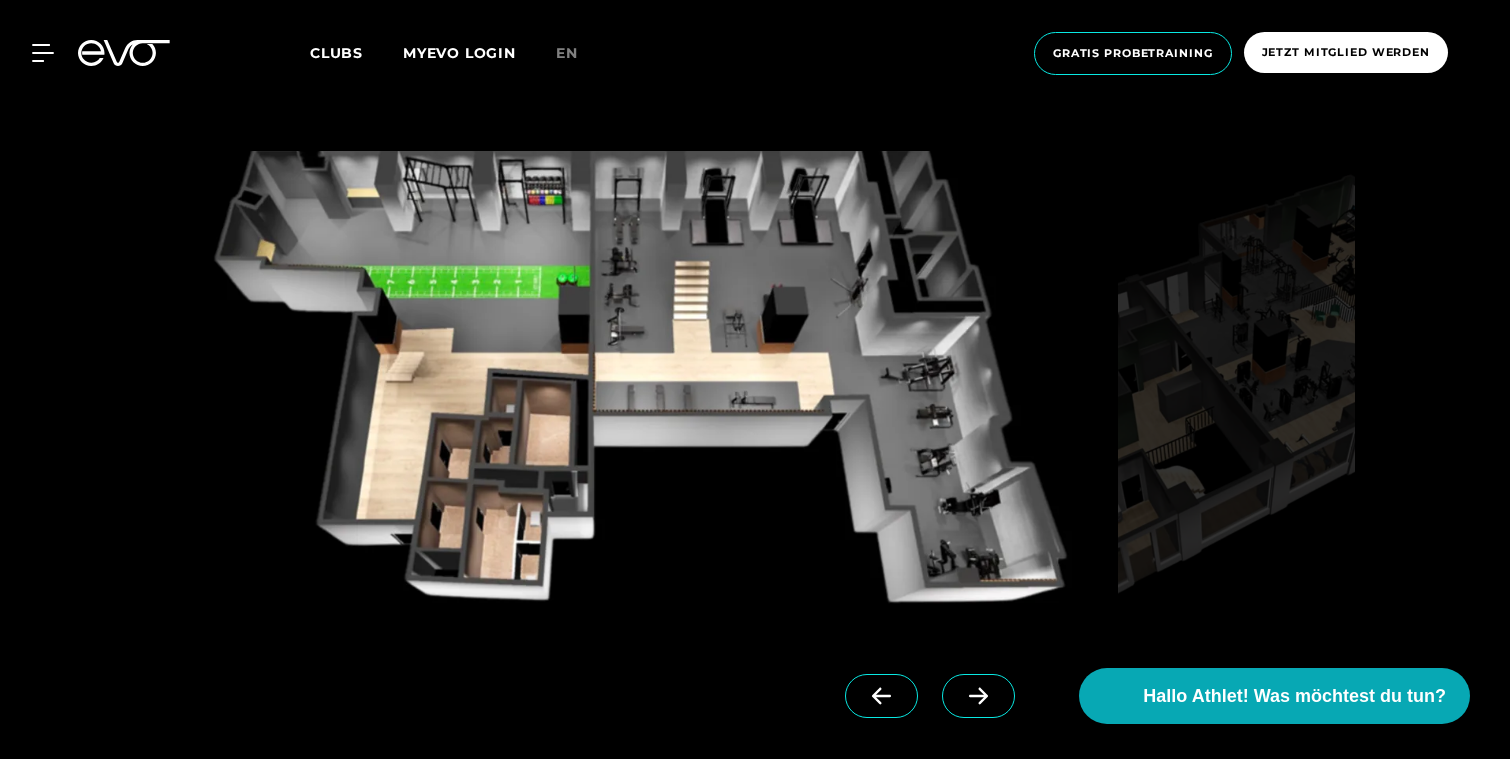 click 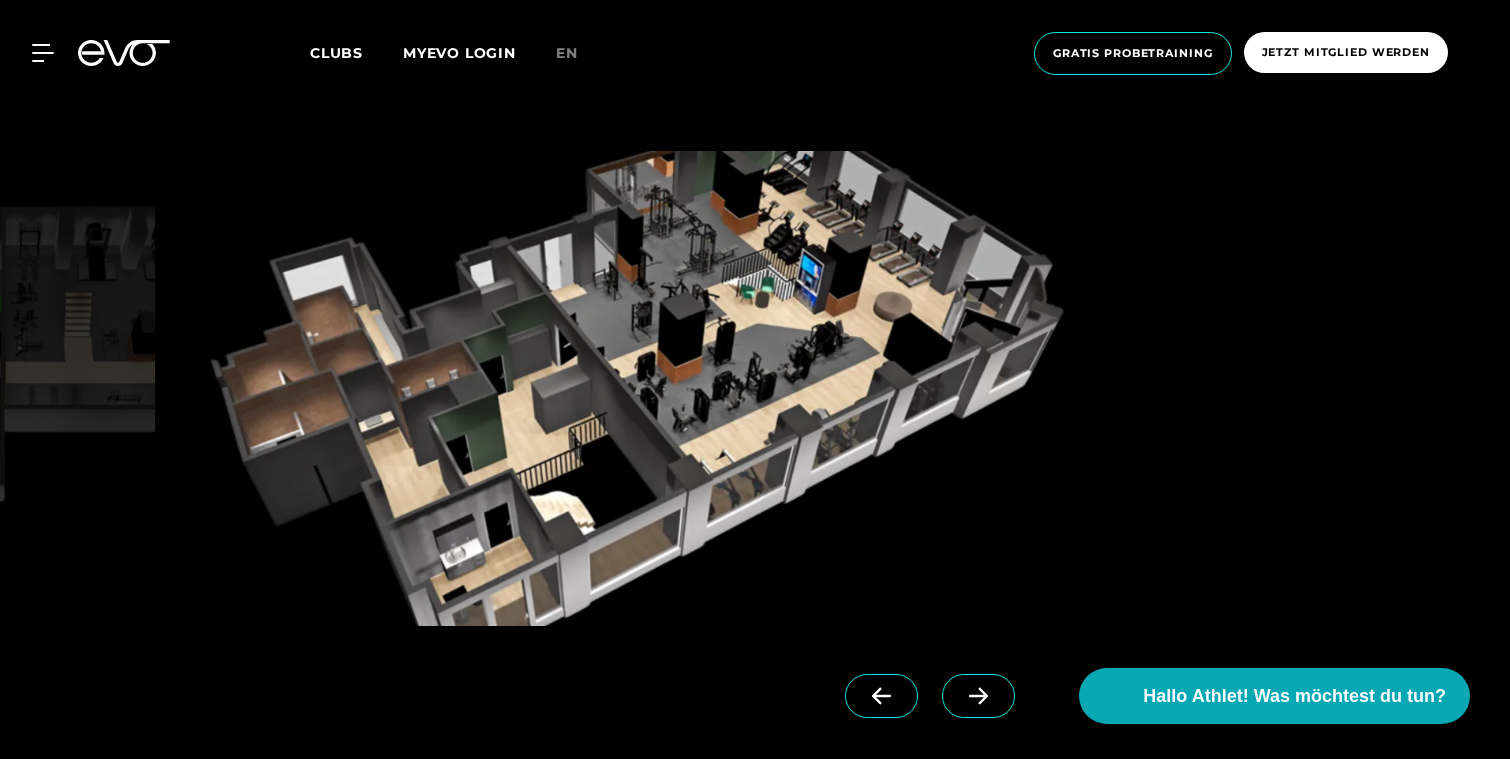click 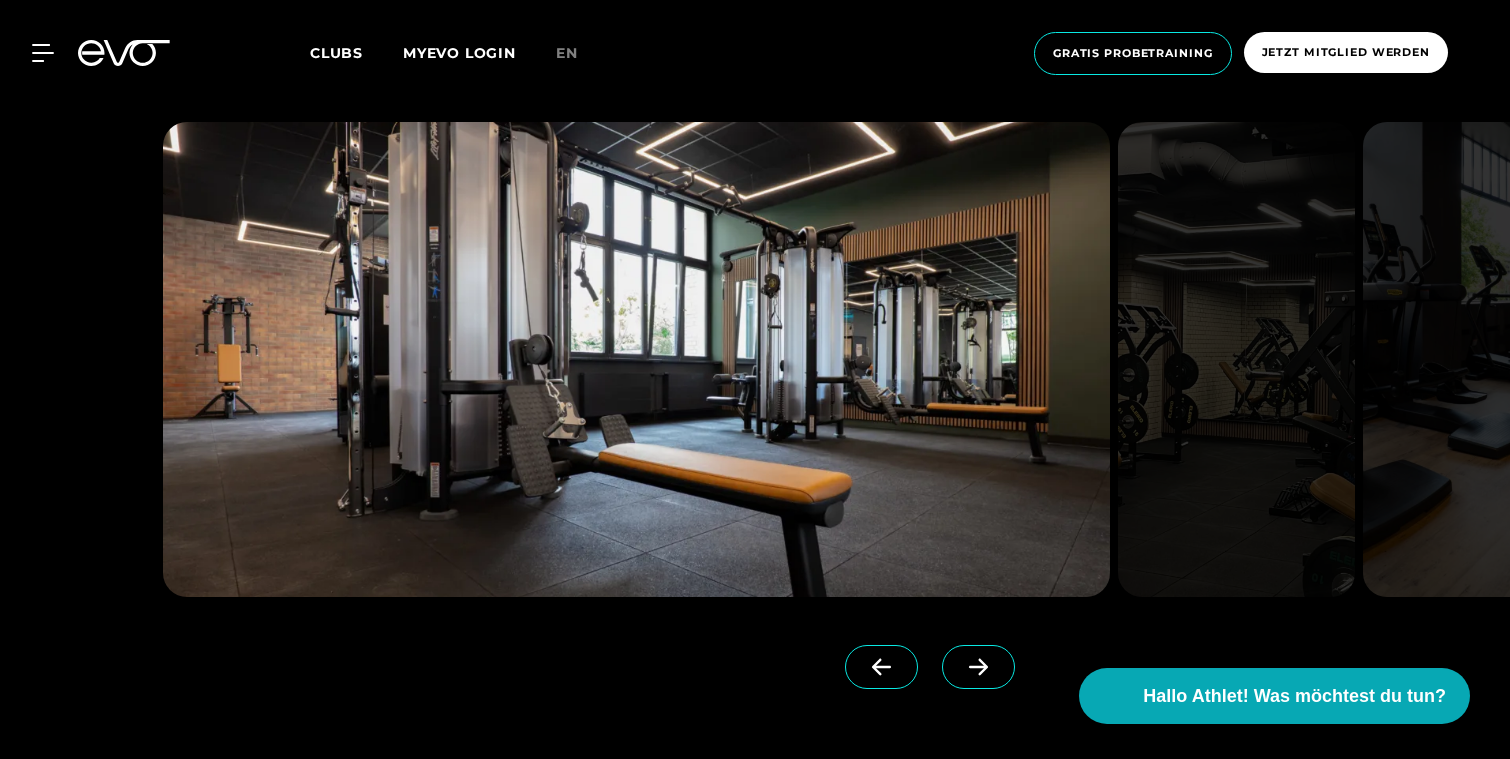 scroll, scrollTop: 4811, scrollLeft: 0, axis: vertical 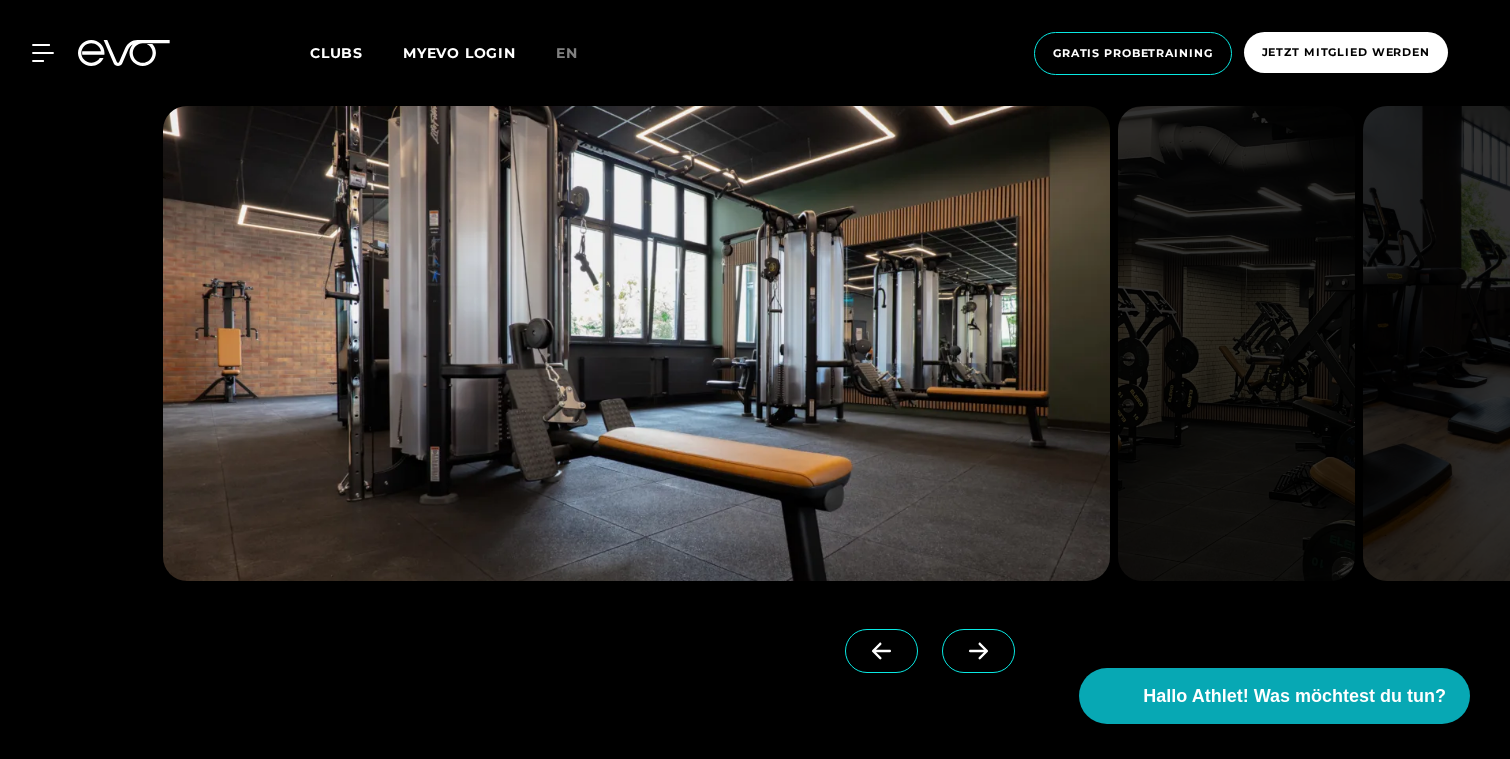 click 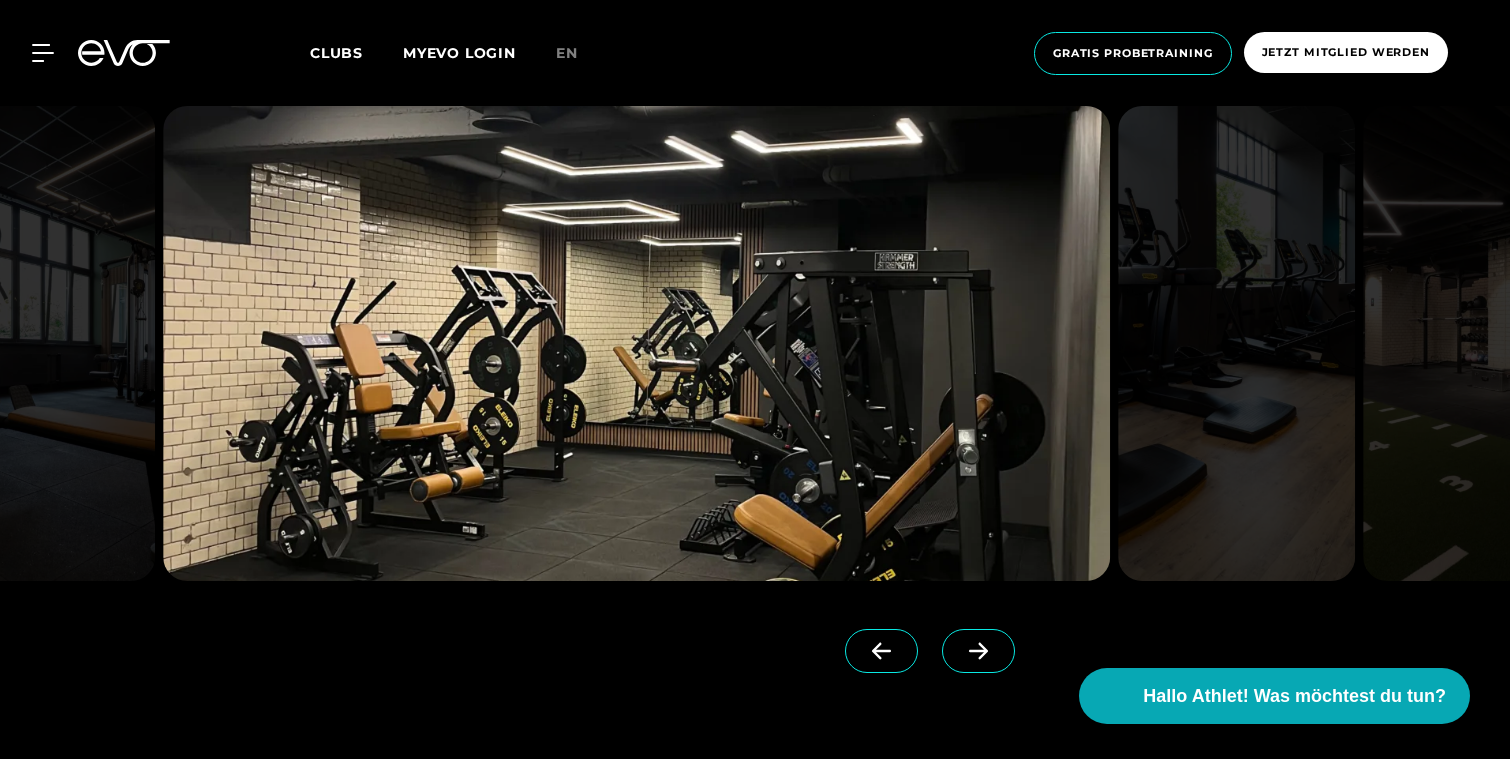 click 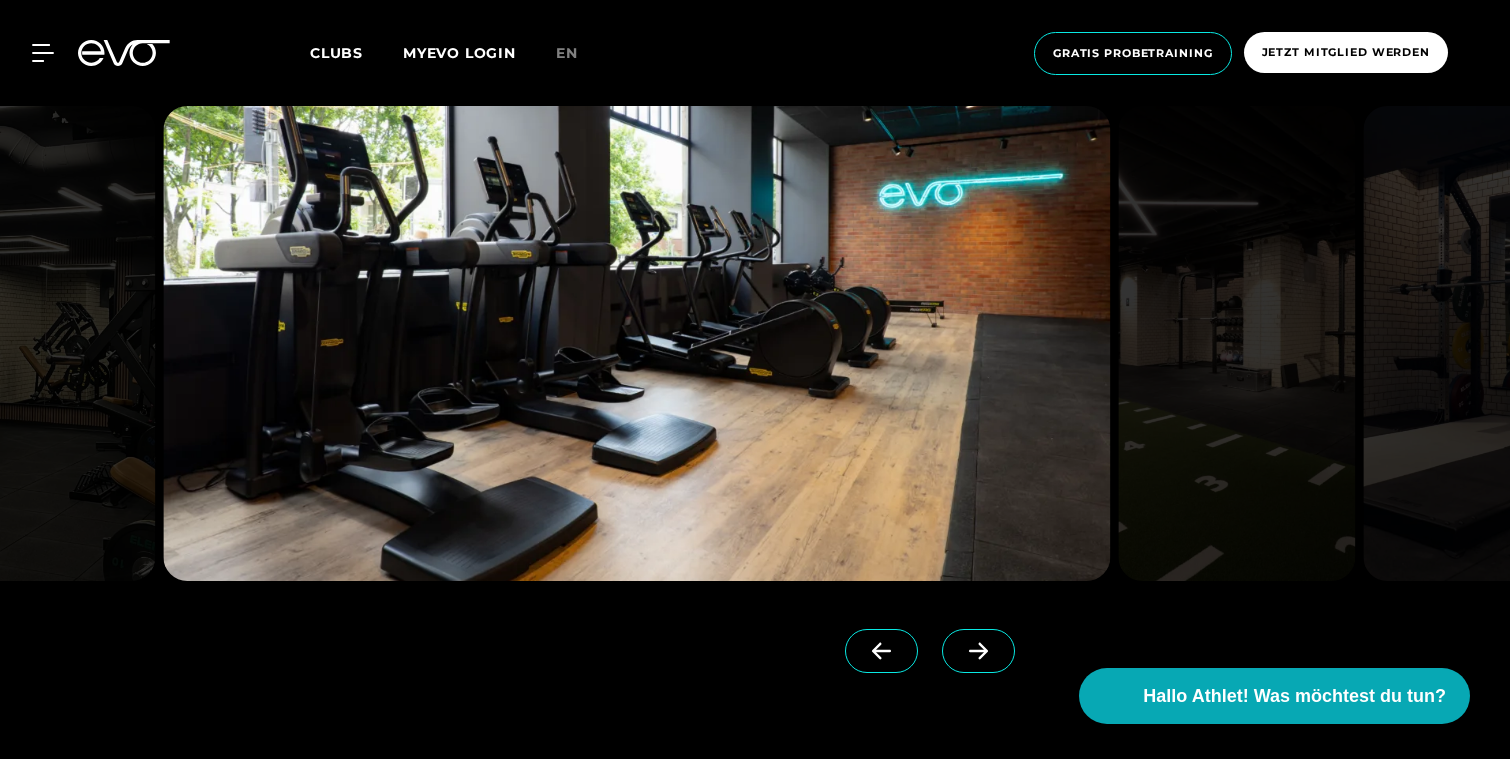 click 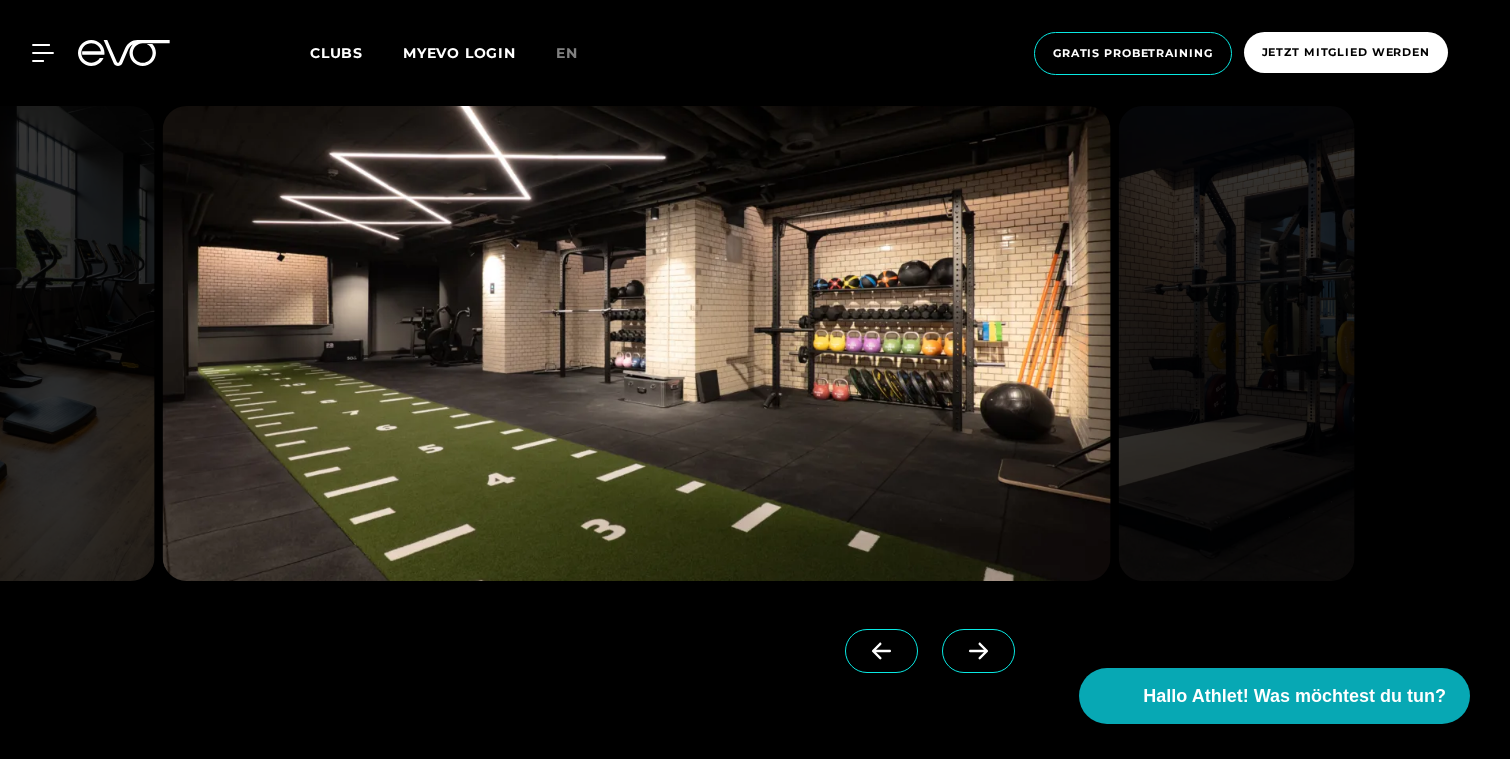 click 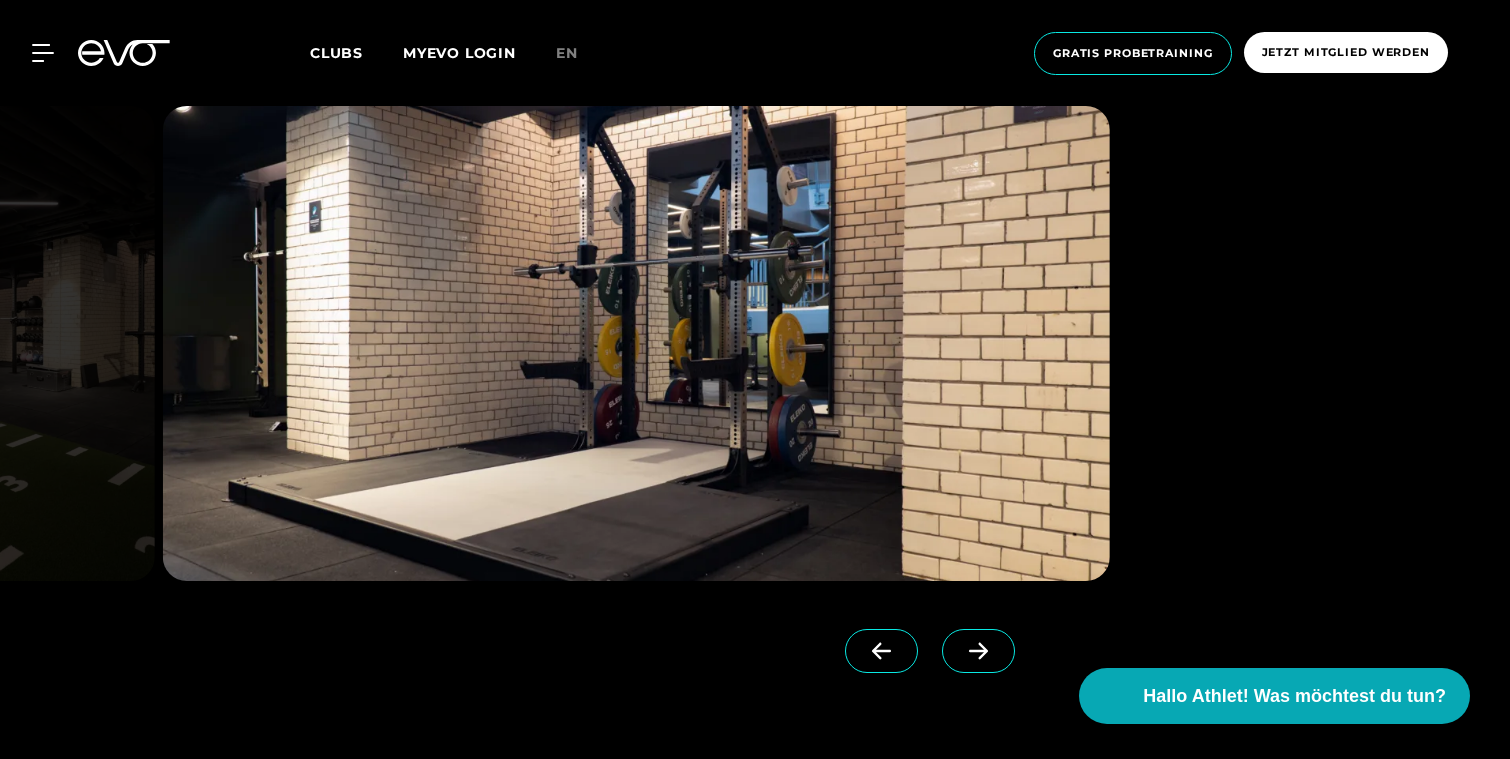 click 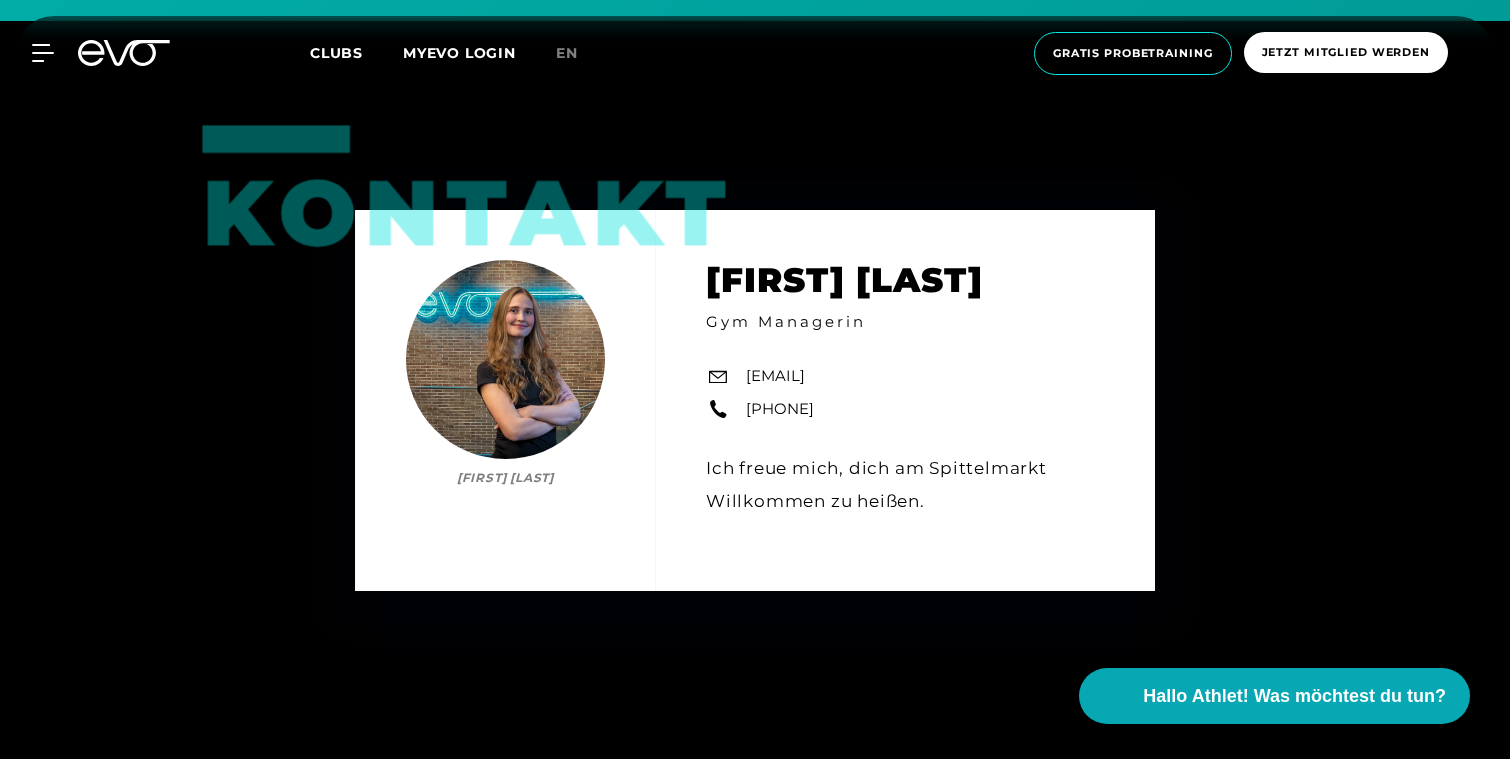 scroll, scrollTop: 6907, scrollLeft: 0, axis: vertical 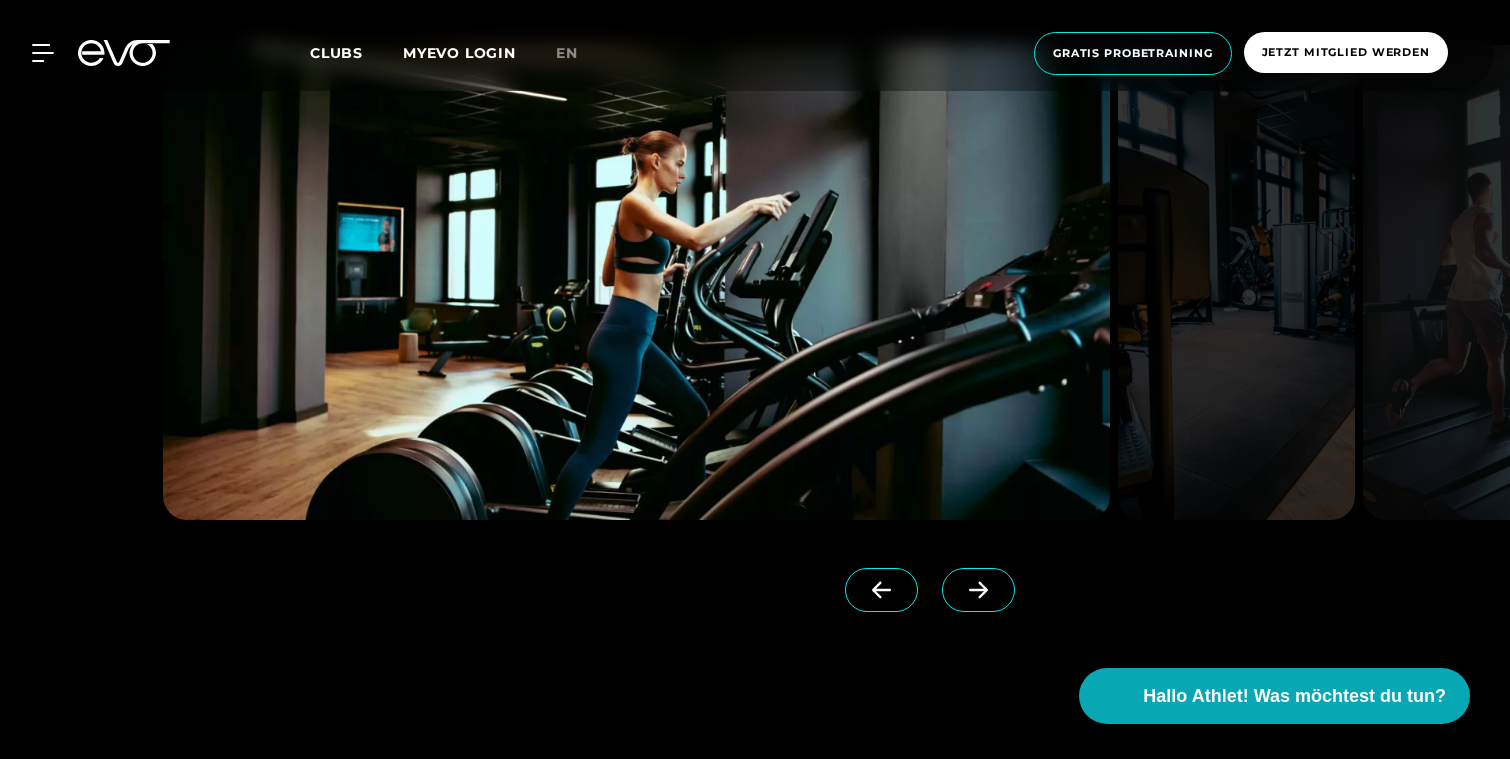 click 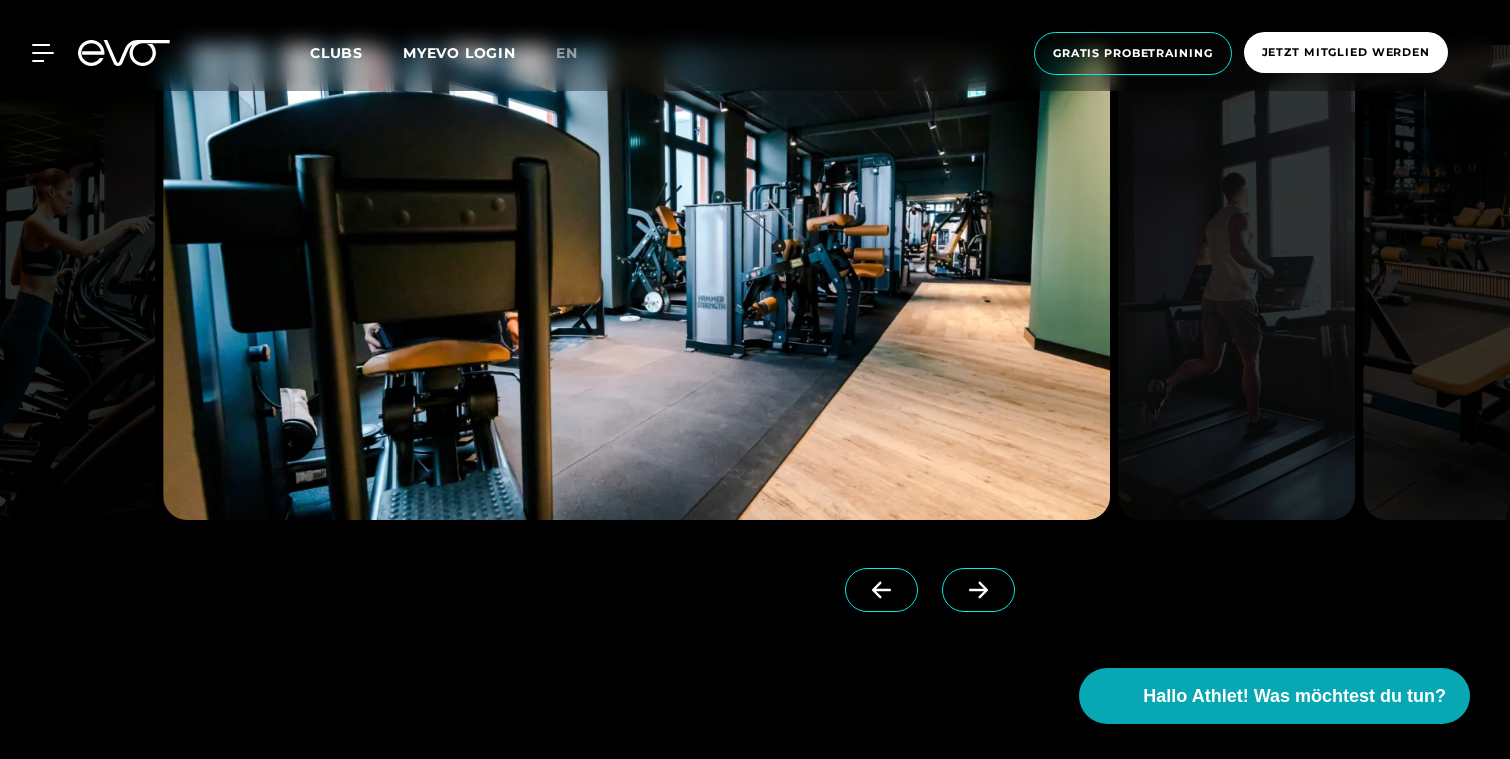click 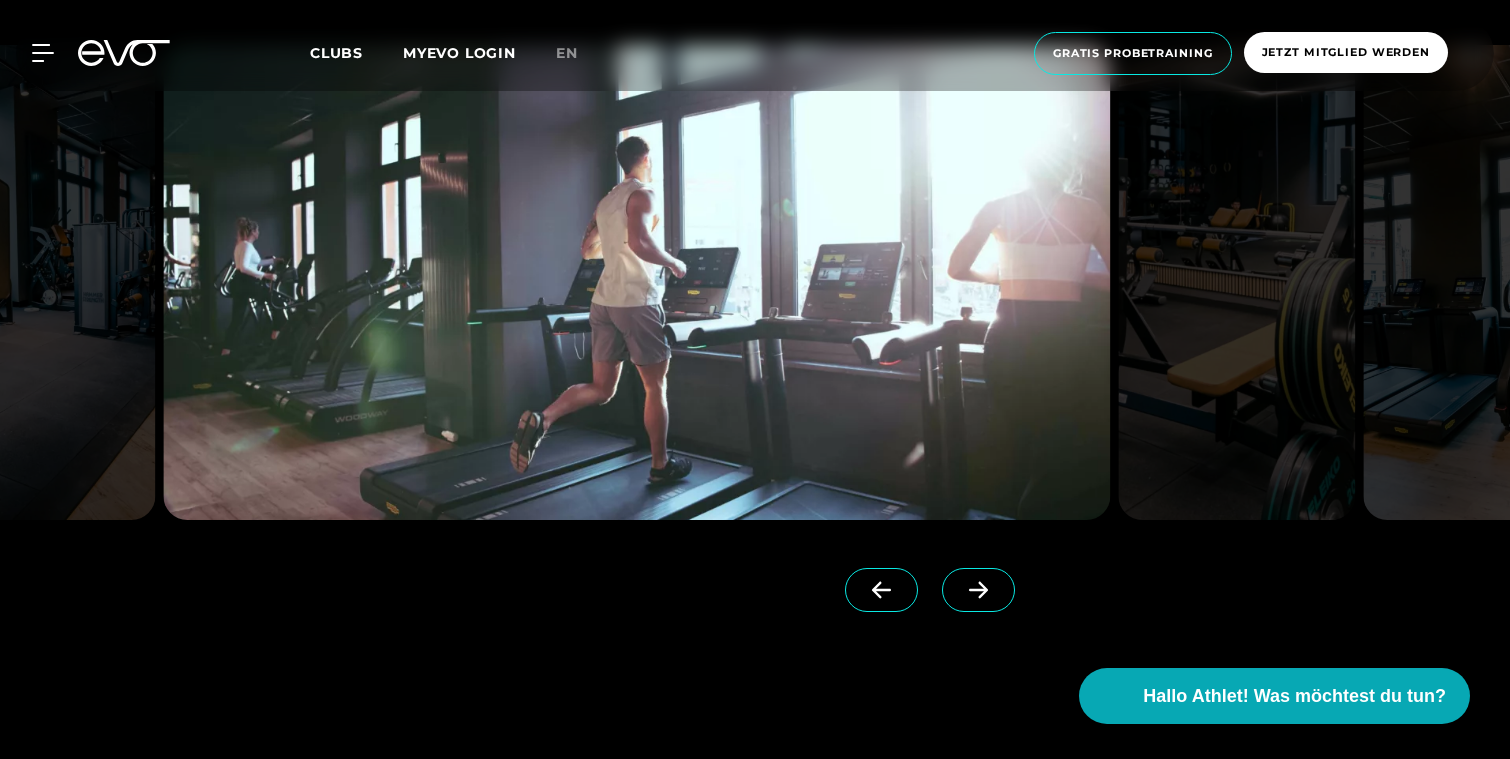 click 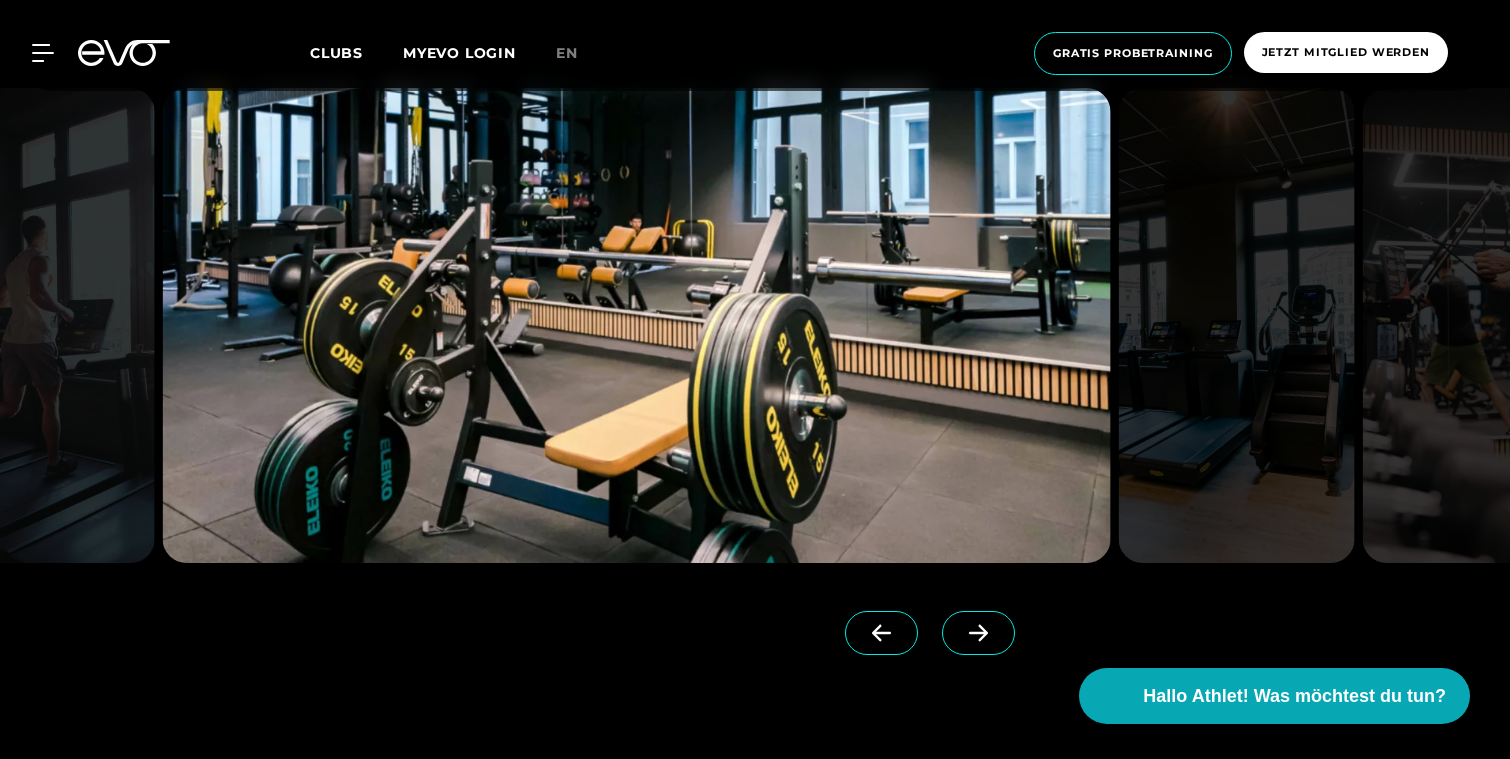 scroll, scrollTop: 1812, scrollLeft: 0, axis: vertical 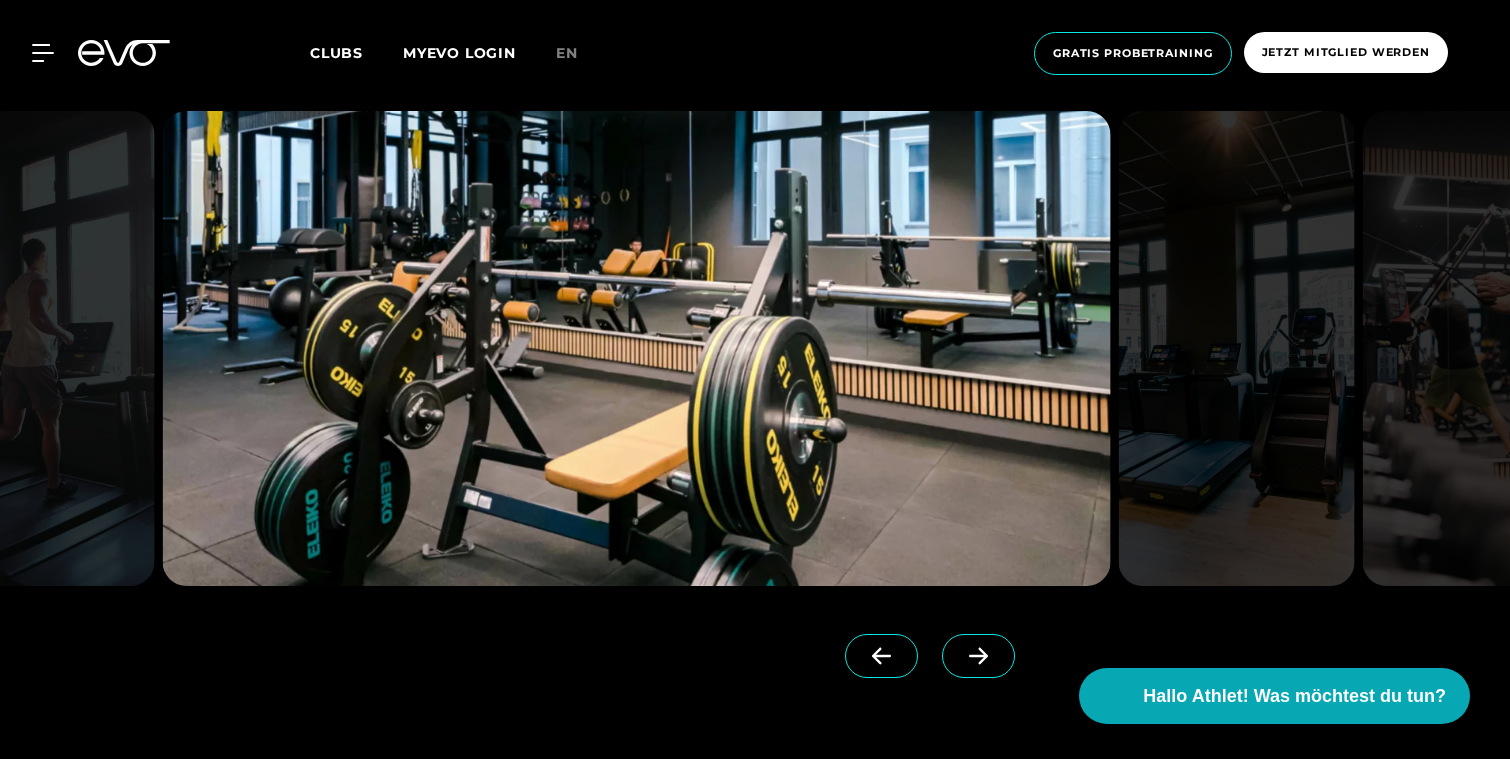 click 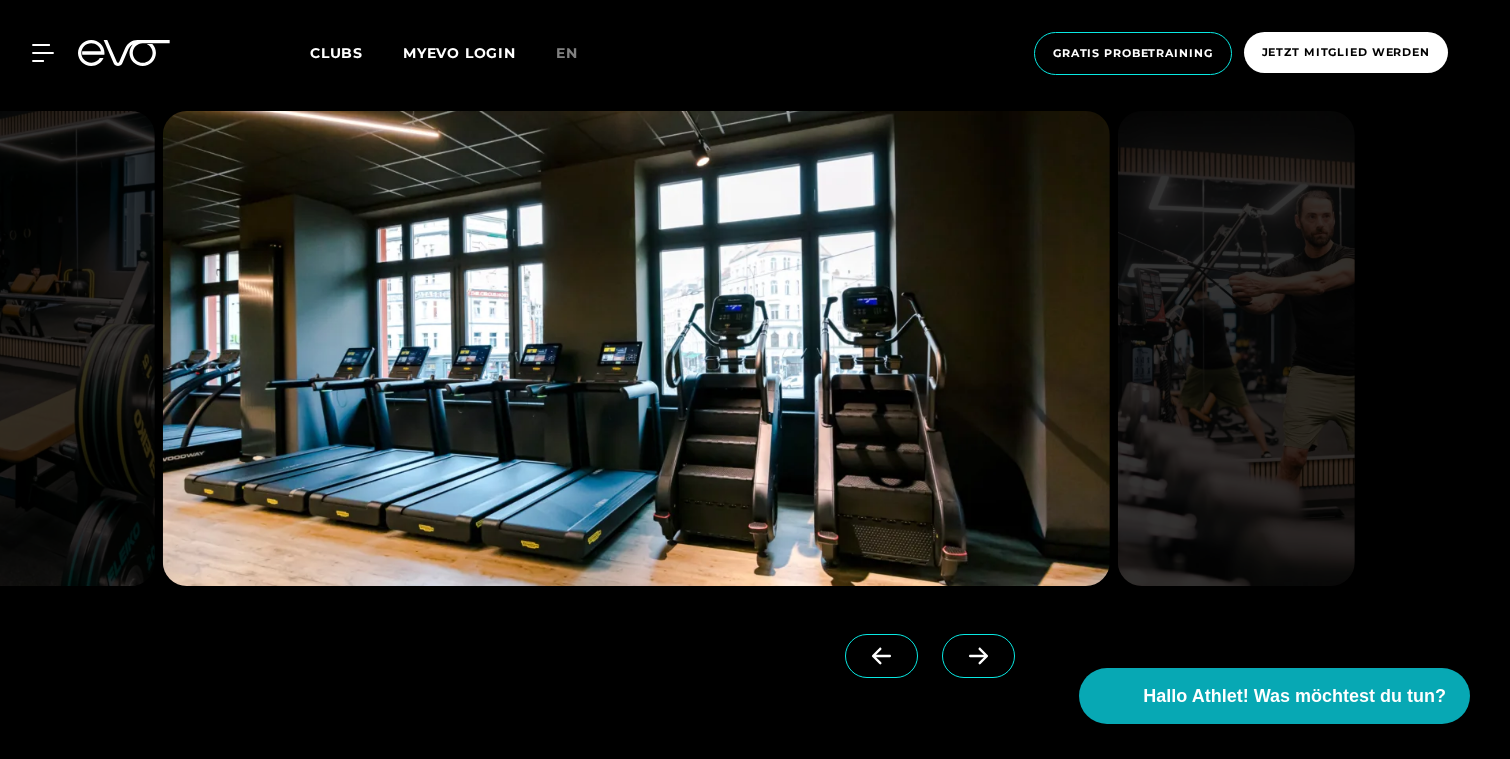 click 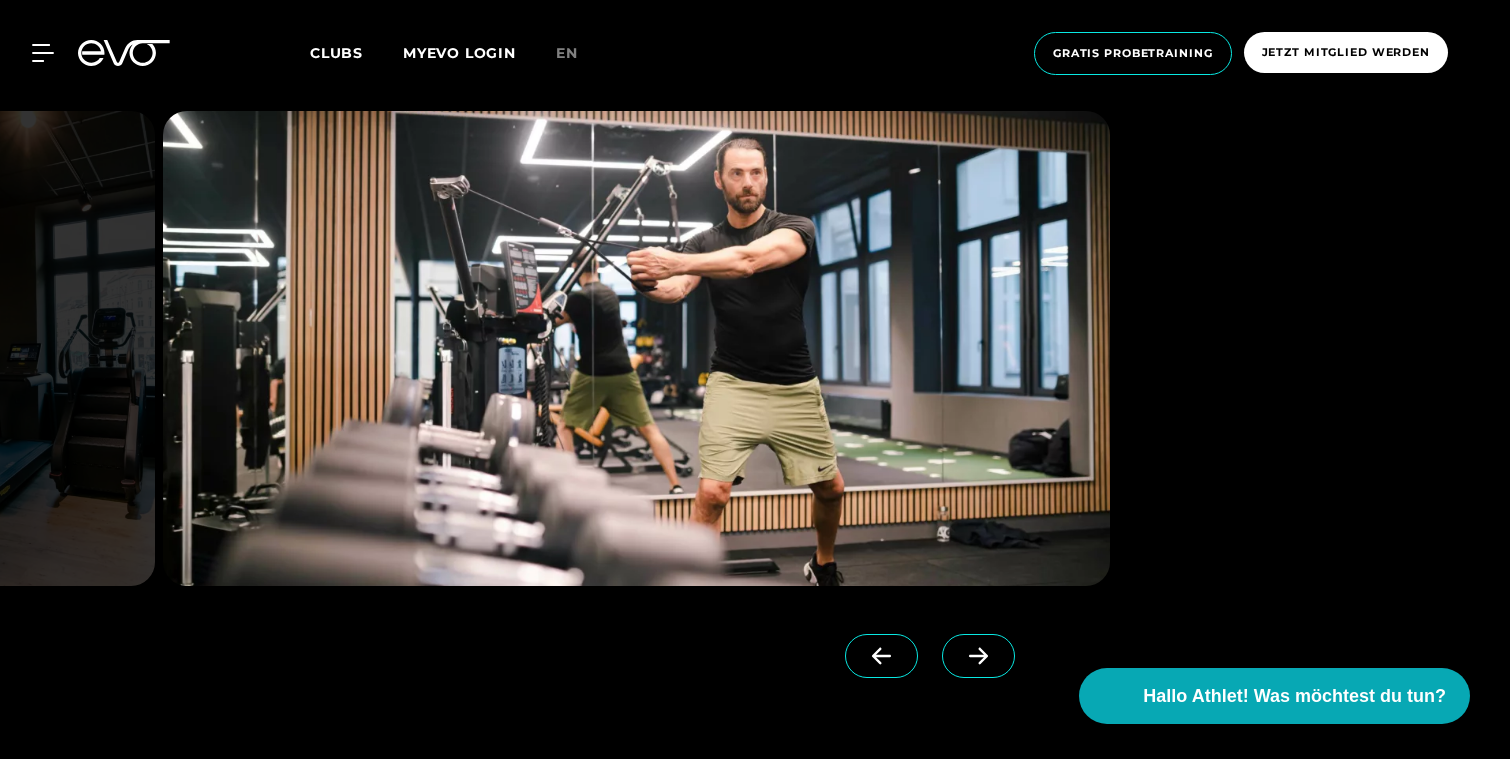 click 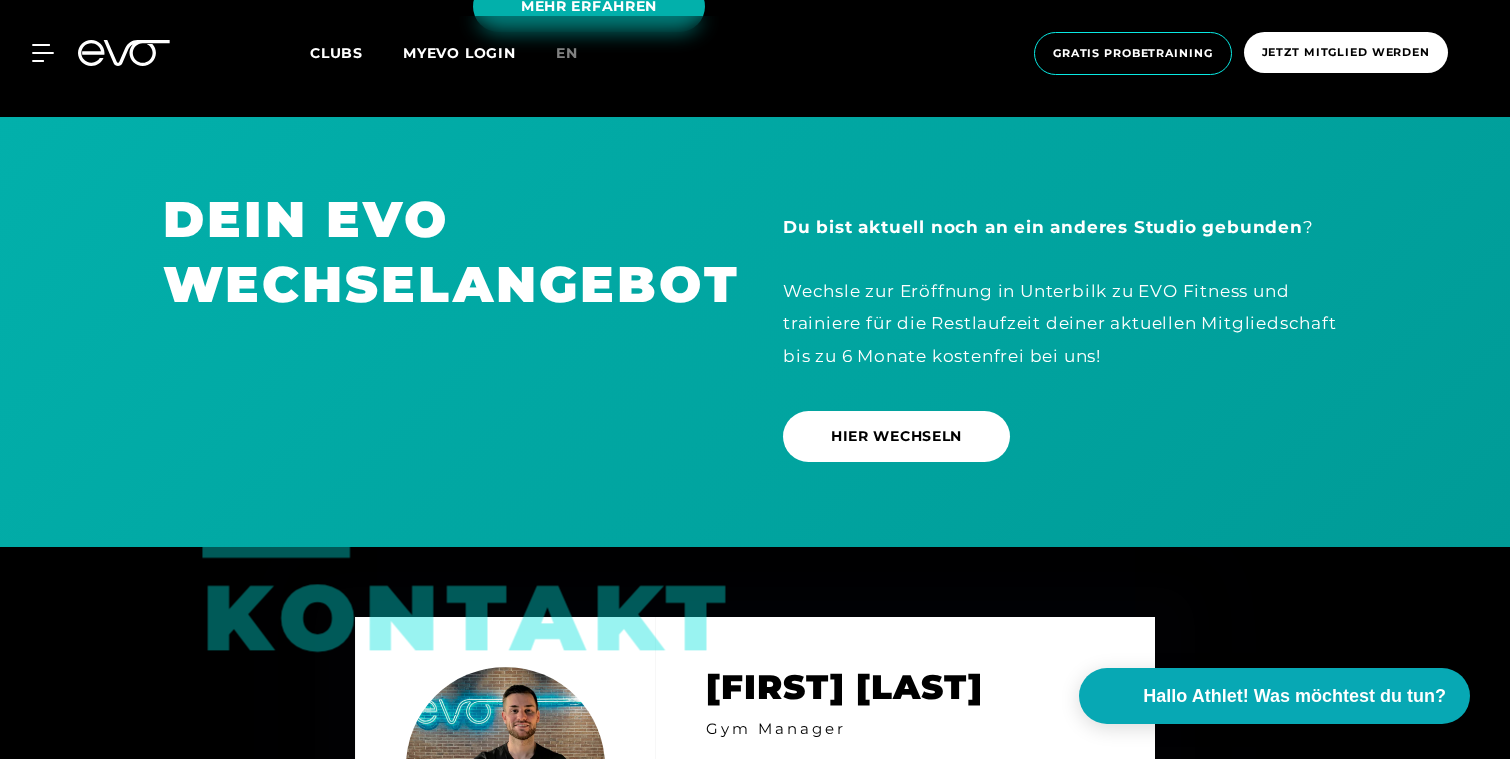 scroll, scrollTop: 5655, scrollLeft: 0, axis: vertical 